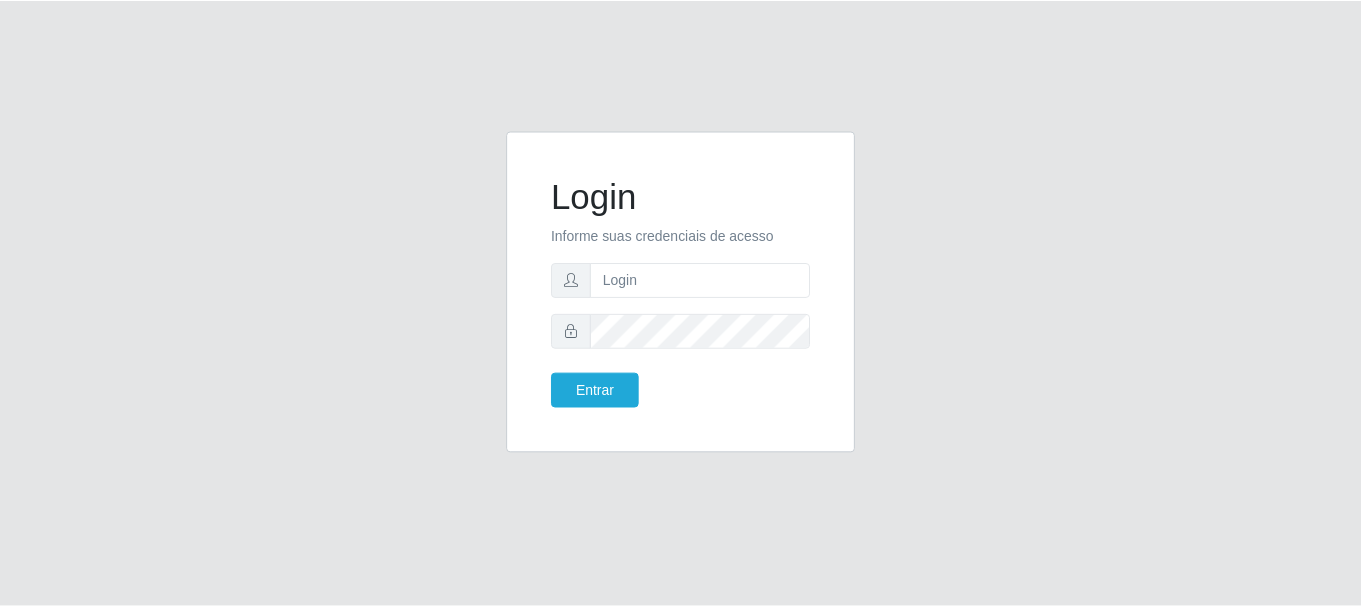 scroll, scrollTop: 0, scrollLeft: 0, axis: both 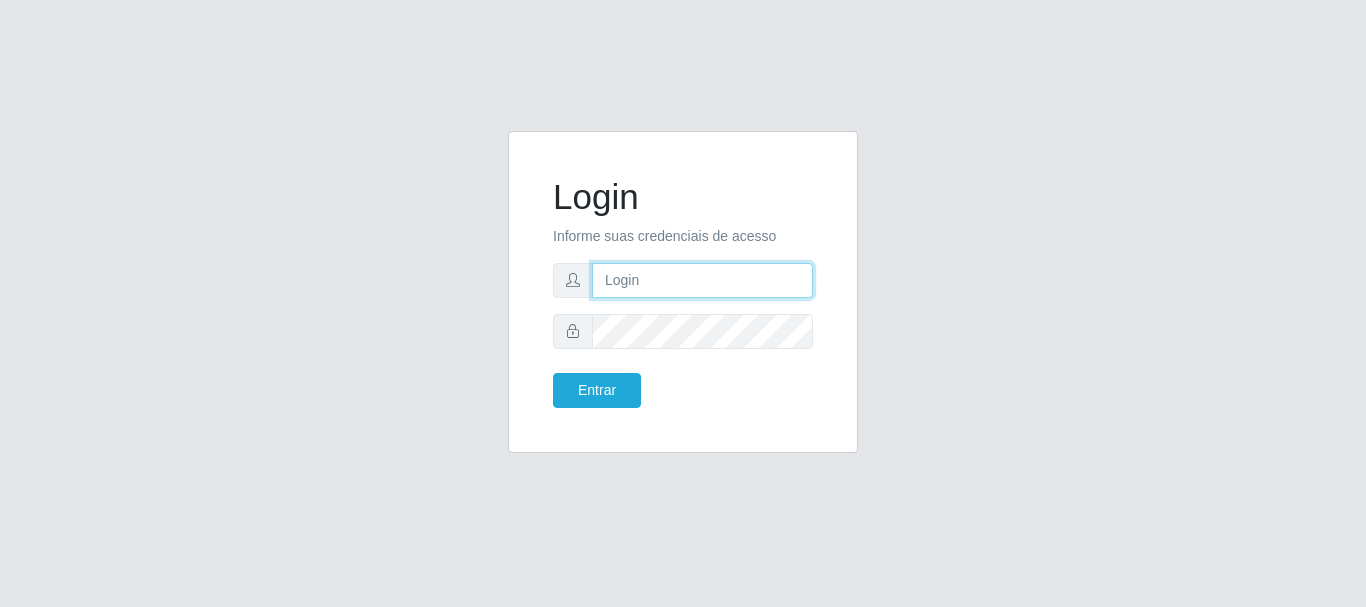 drag, startPoint x: 0, startPoint y: 0, endPoint x: 678, endPoint y: 286, distance: 735.8533 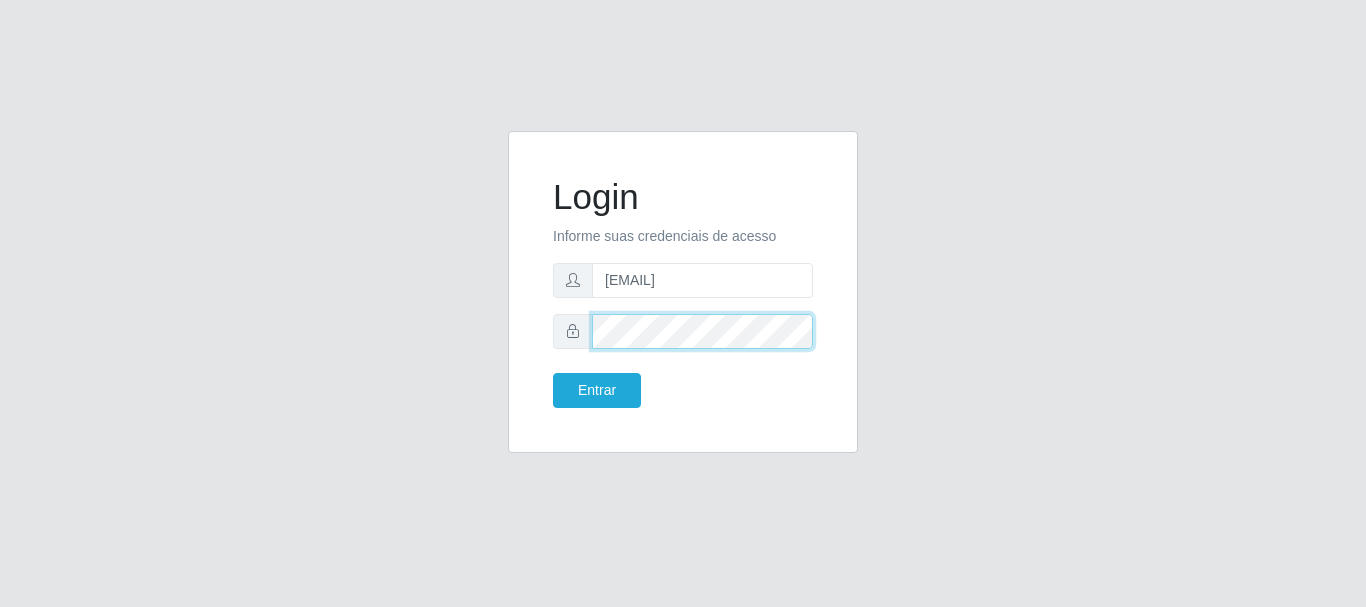 click on "Entrar" at bounding box center (597, 390) 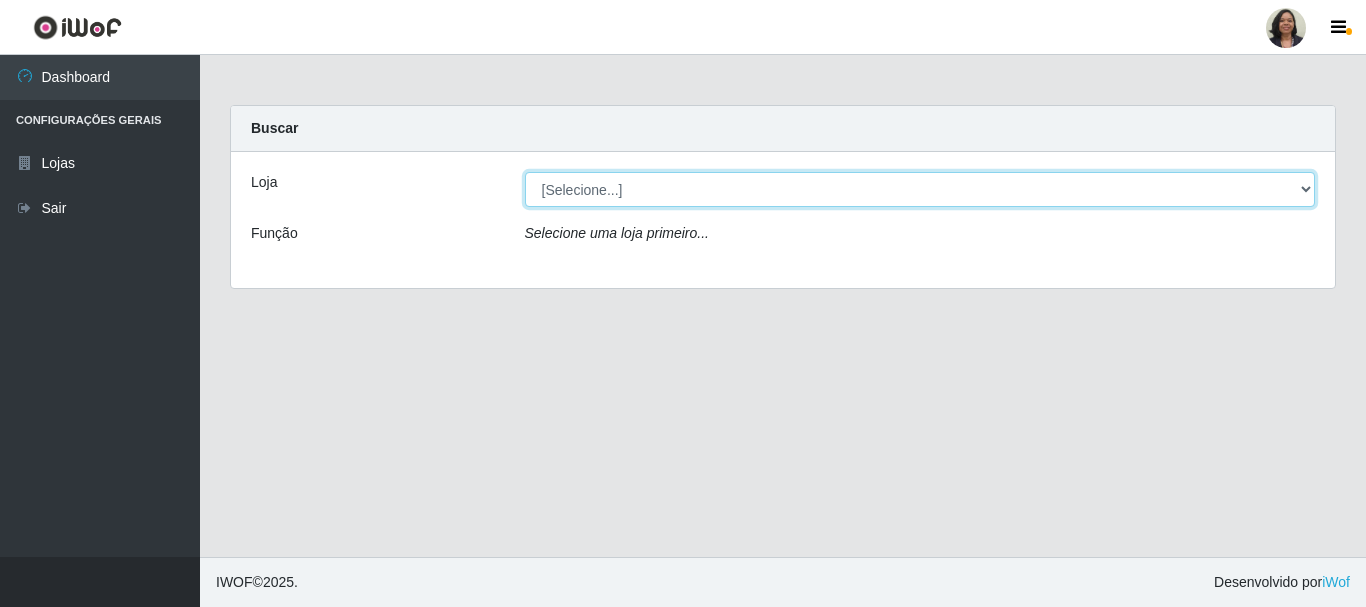 click on "[Selecione...] SuperFácil Atacado - Rodoviária" at bounding box center [920, 189] 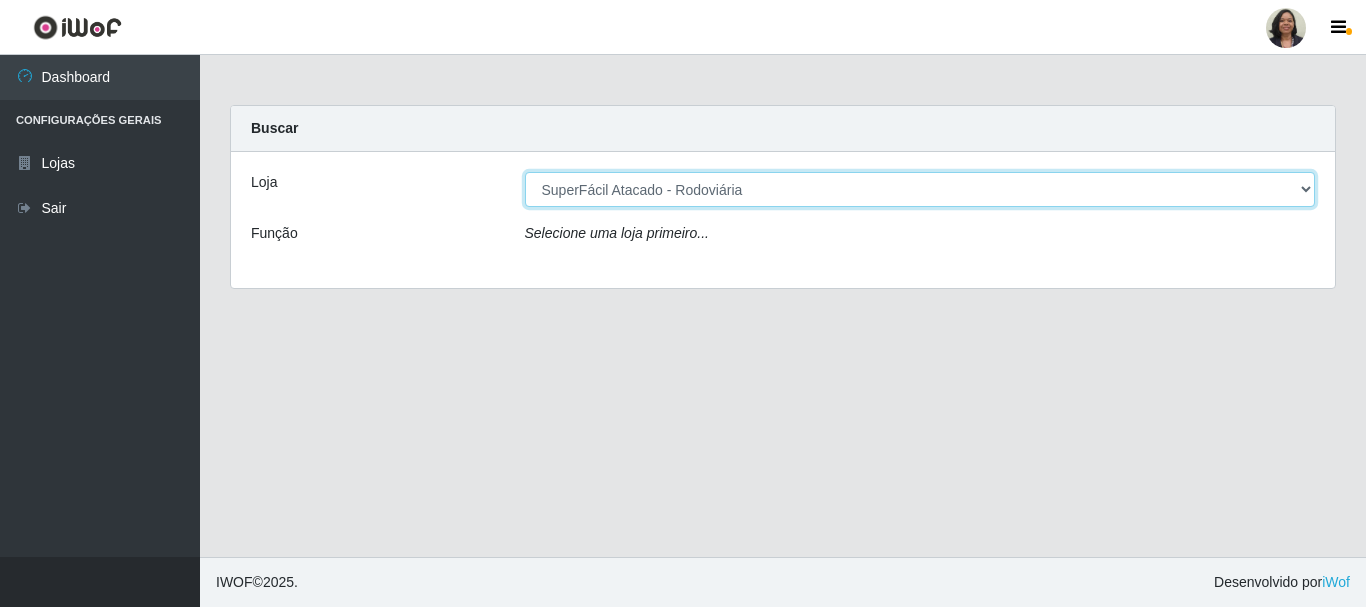 click on "[Selecione...] SuperFácil Atacado - Rodoviária" at bounding box center (920, 189) 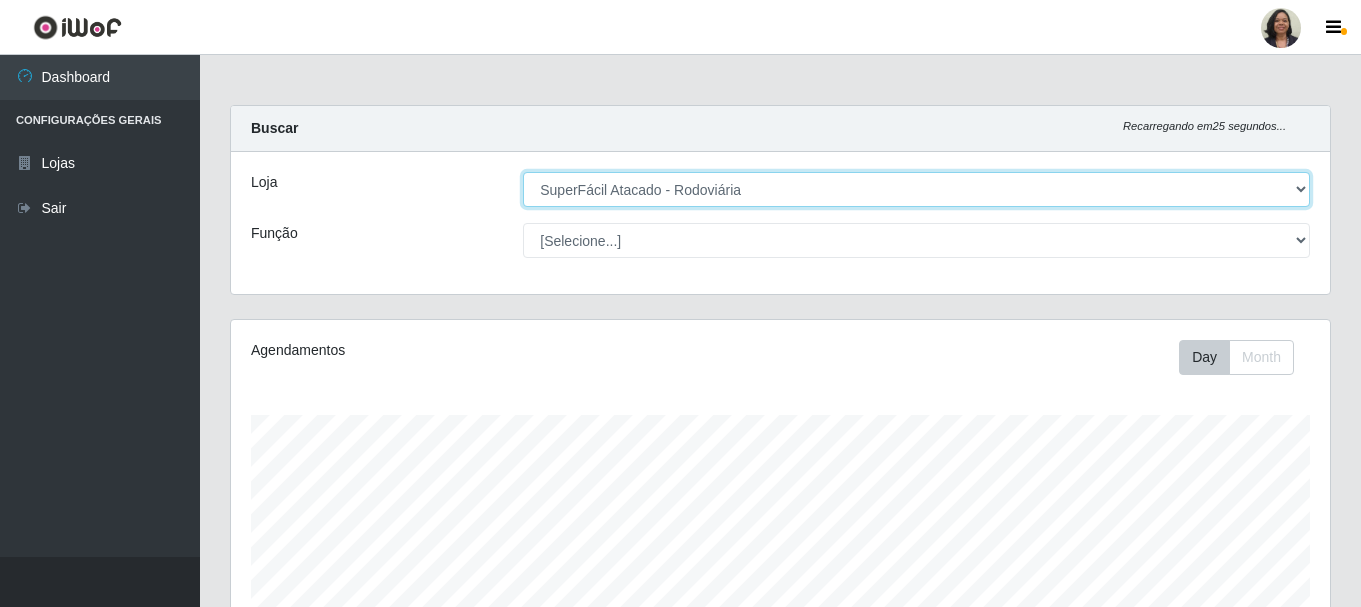 scroll, scrollTop: 999585, scrollLeft: 998901, axis: both 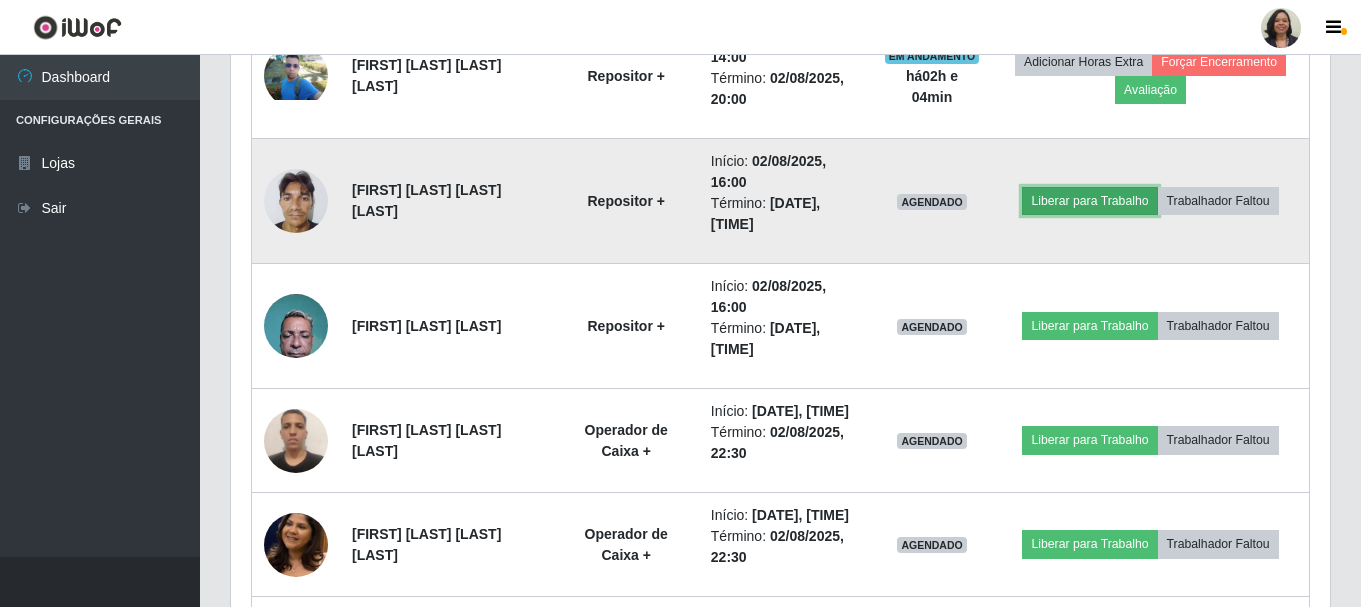 click on "Liberar para Trabalho" at bounding box center (1089, 201) 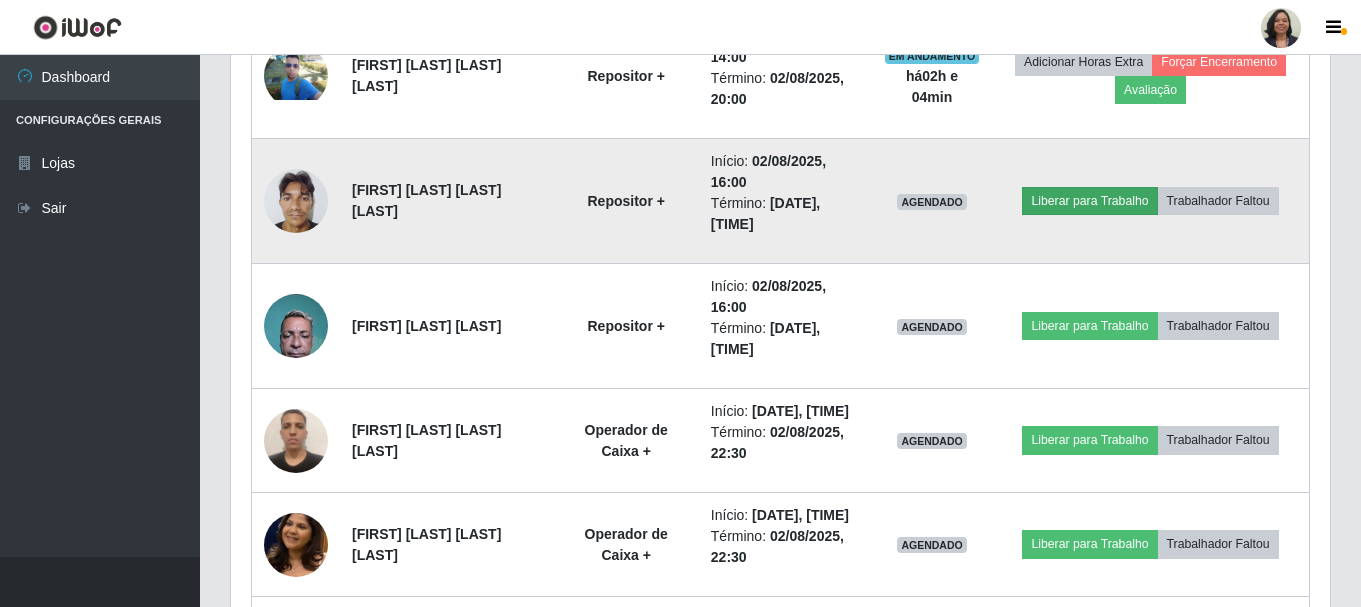 scroll, scrollTop: 999585, scrollLeft: 998911, axis: both 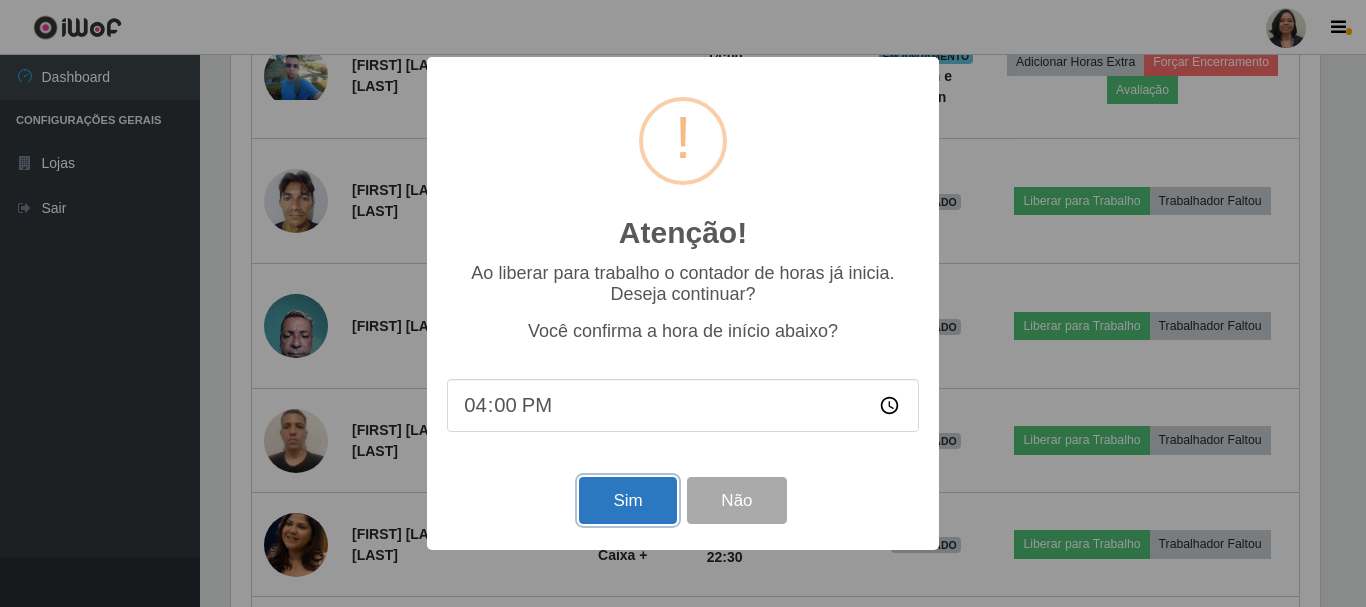 click on "Sim" at bounding box center [627, 500] 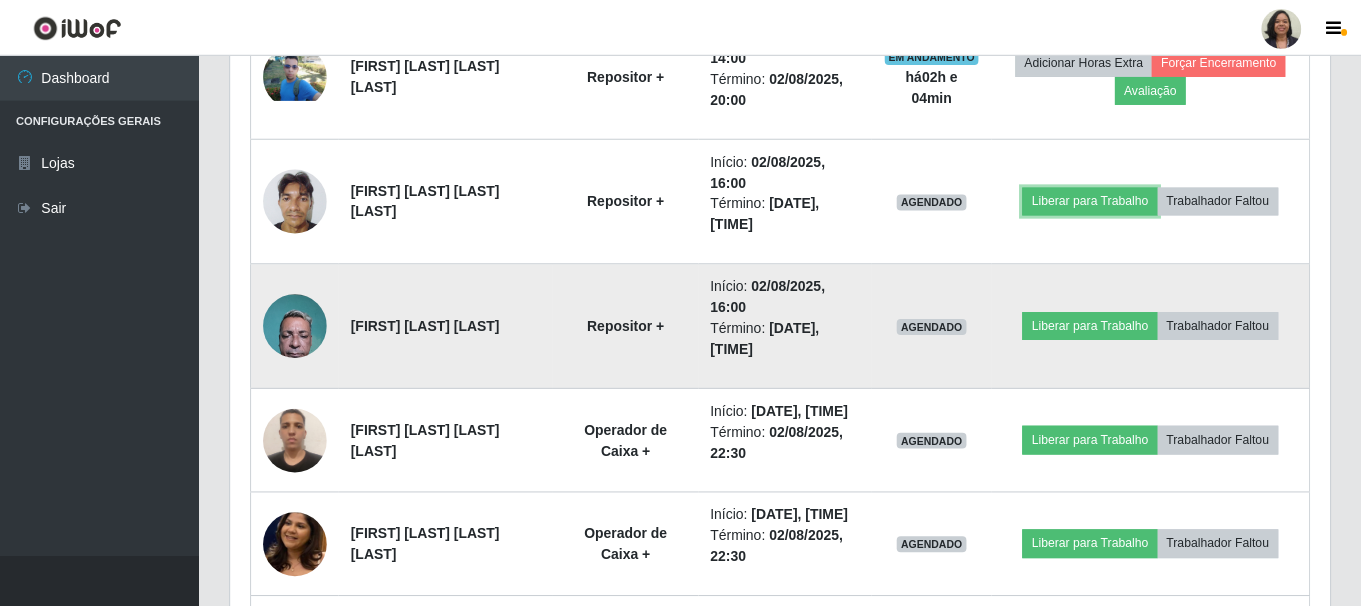 scroll, scrollTop: 999585, scrollLeft: 998901, axis: both 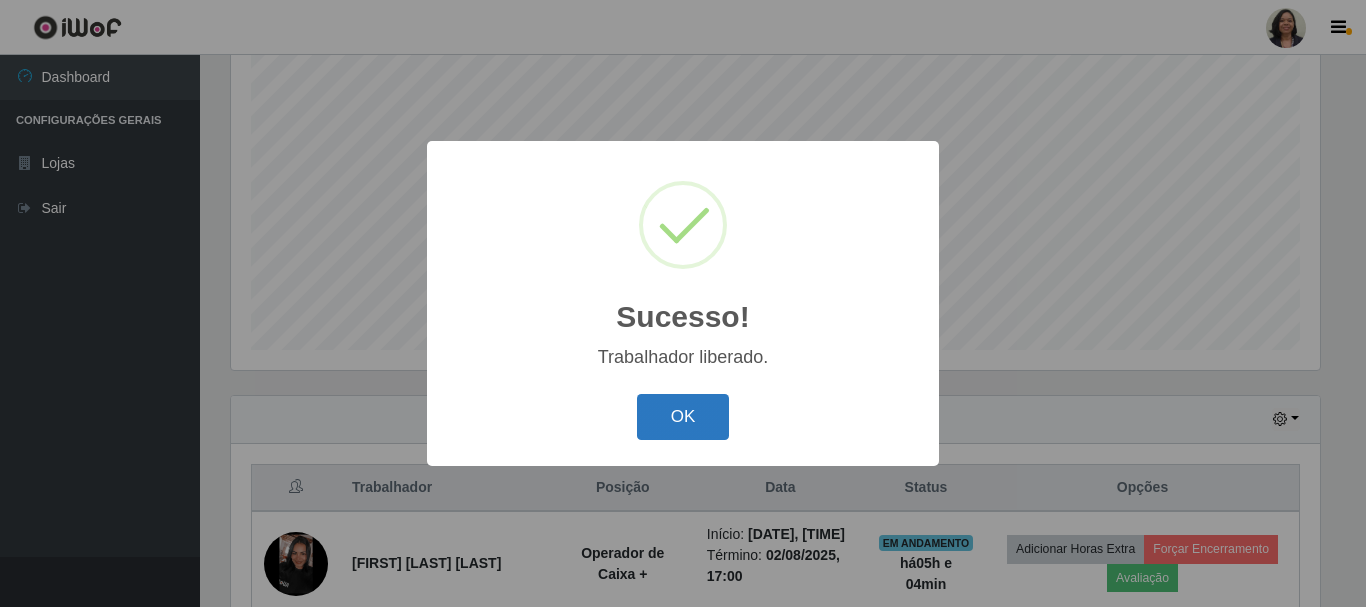 click on "OK" at bounding box center [683, 417] 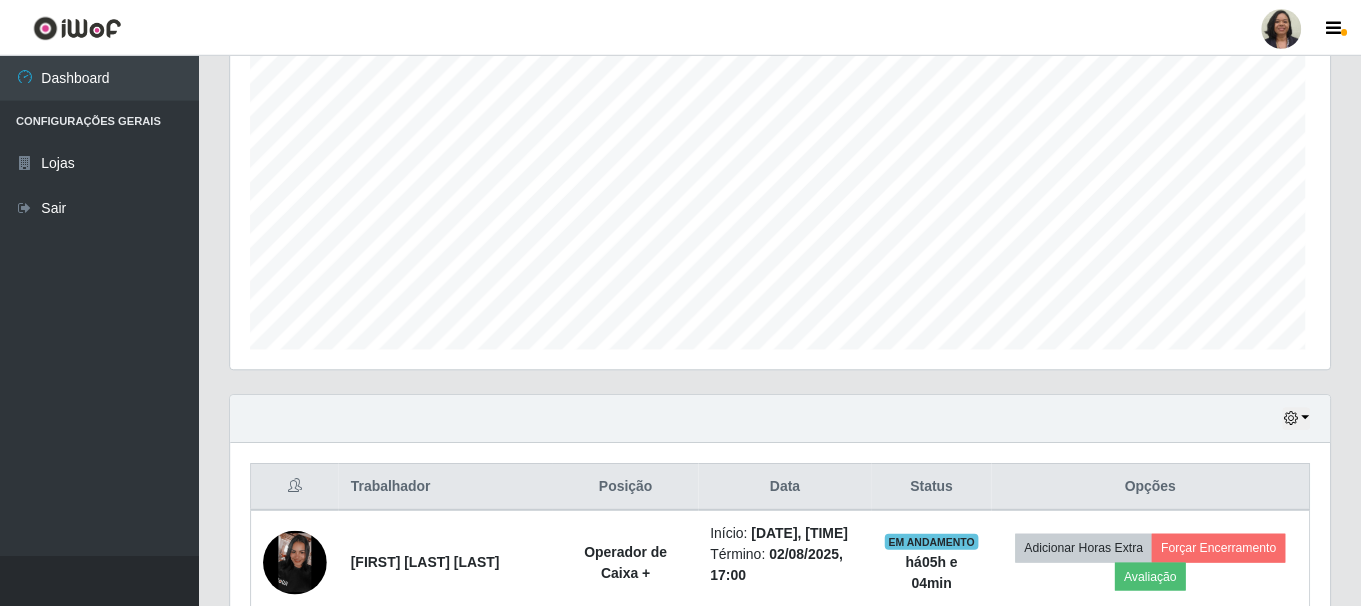 scroll, scrollTop: 999585, scrollLeft: 998901, axis: both 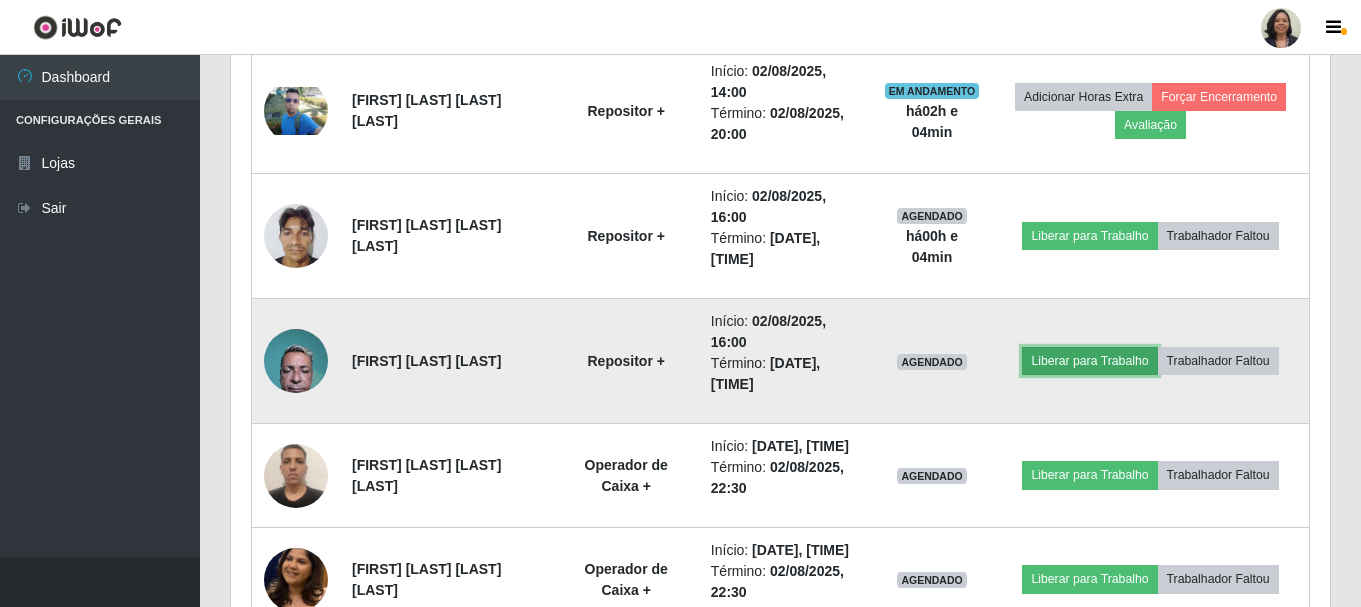 click on "Liberar para Trabalho" at bounding box center (1089, 361) 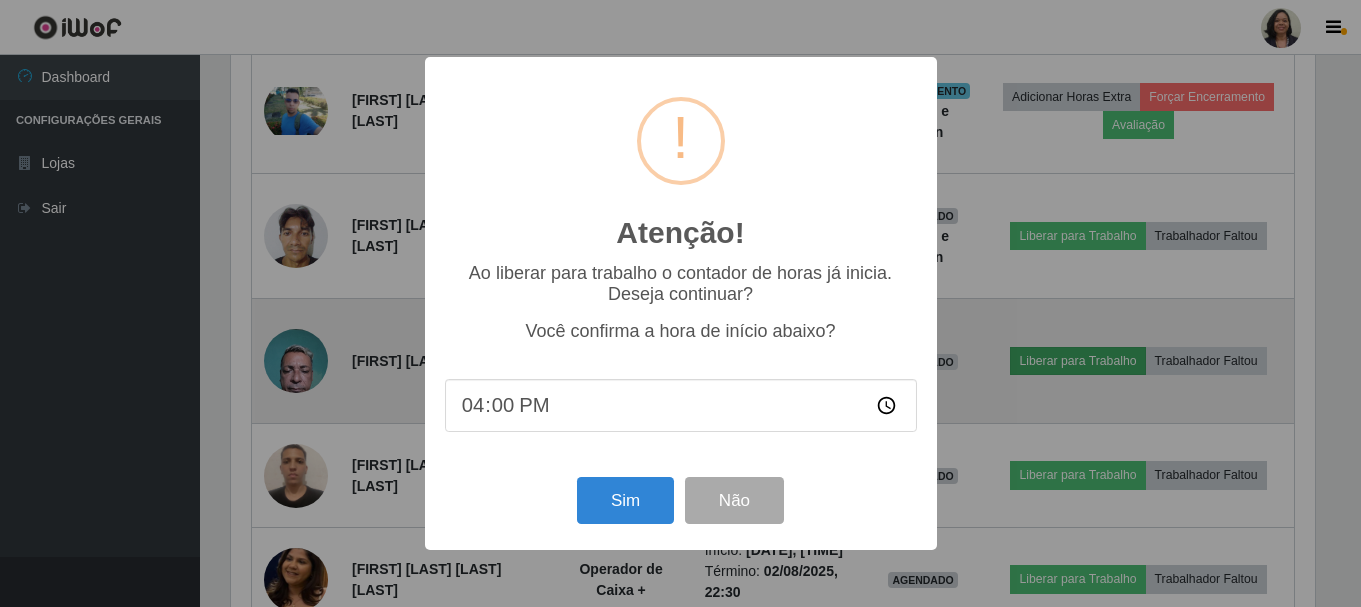 scroll, scrollTop: 999585, scrollLeft: 998911, axis: both 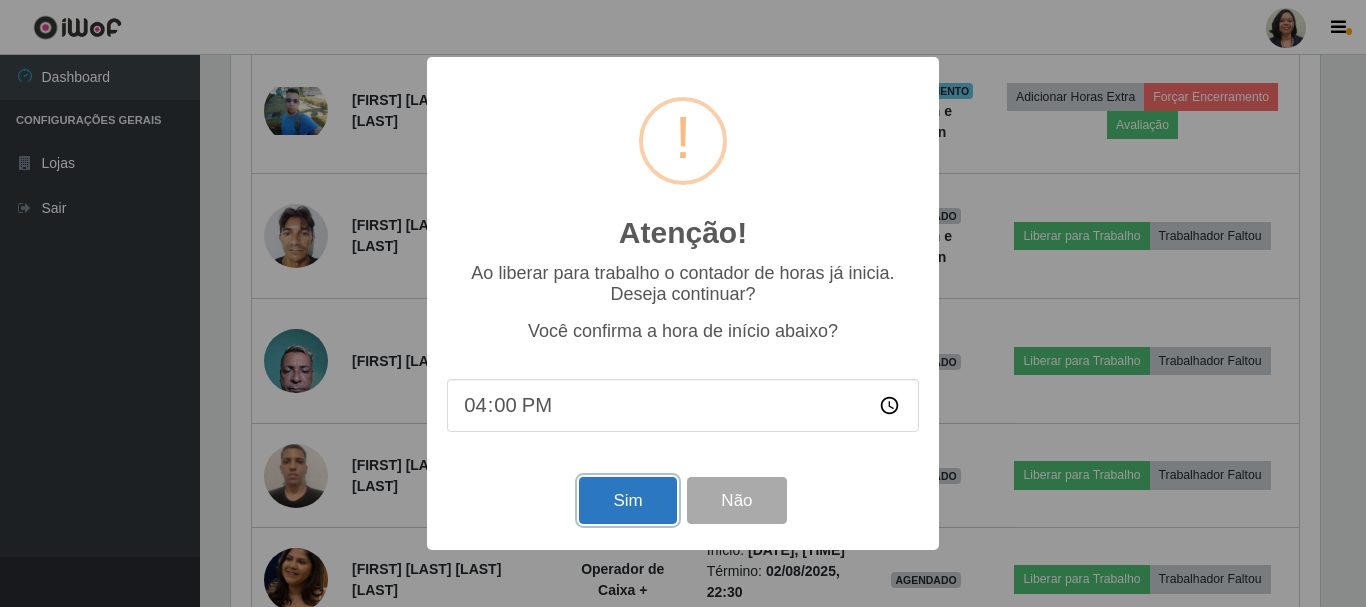 click on "Sim" at bounding box center [627, 500] 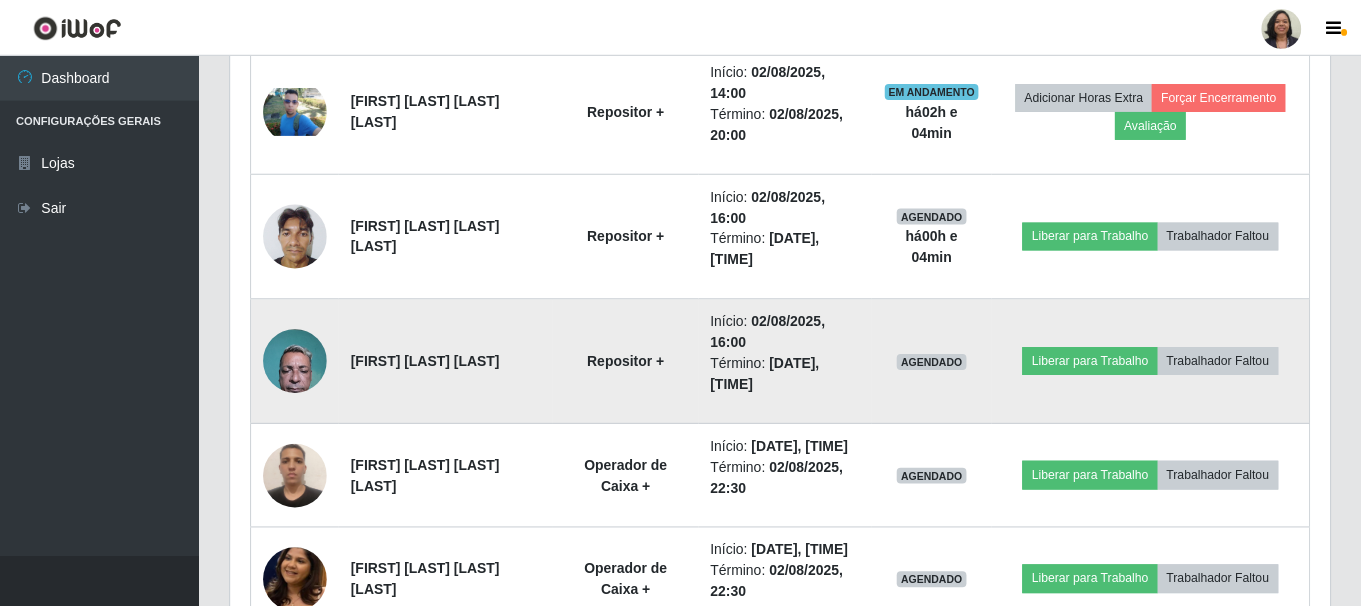 scroll, scrollTop: 999585, scrollLeft: 998901, axis: both 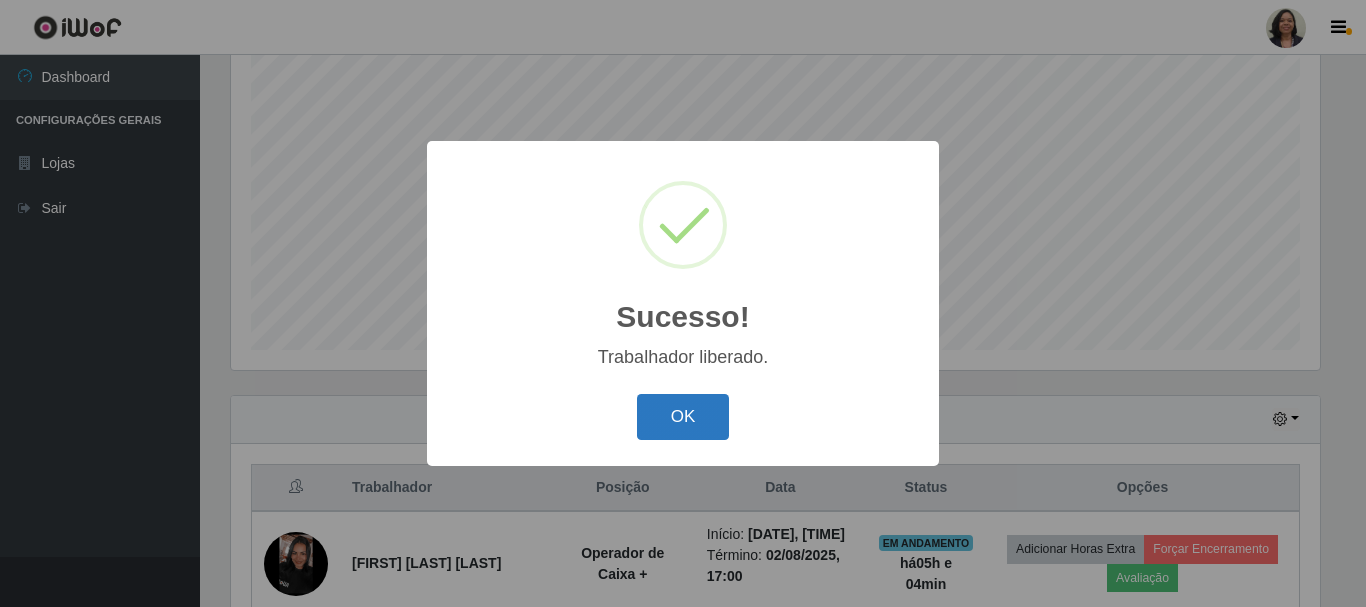 click on "OK" at bounding box center [683, 417] 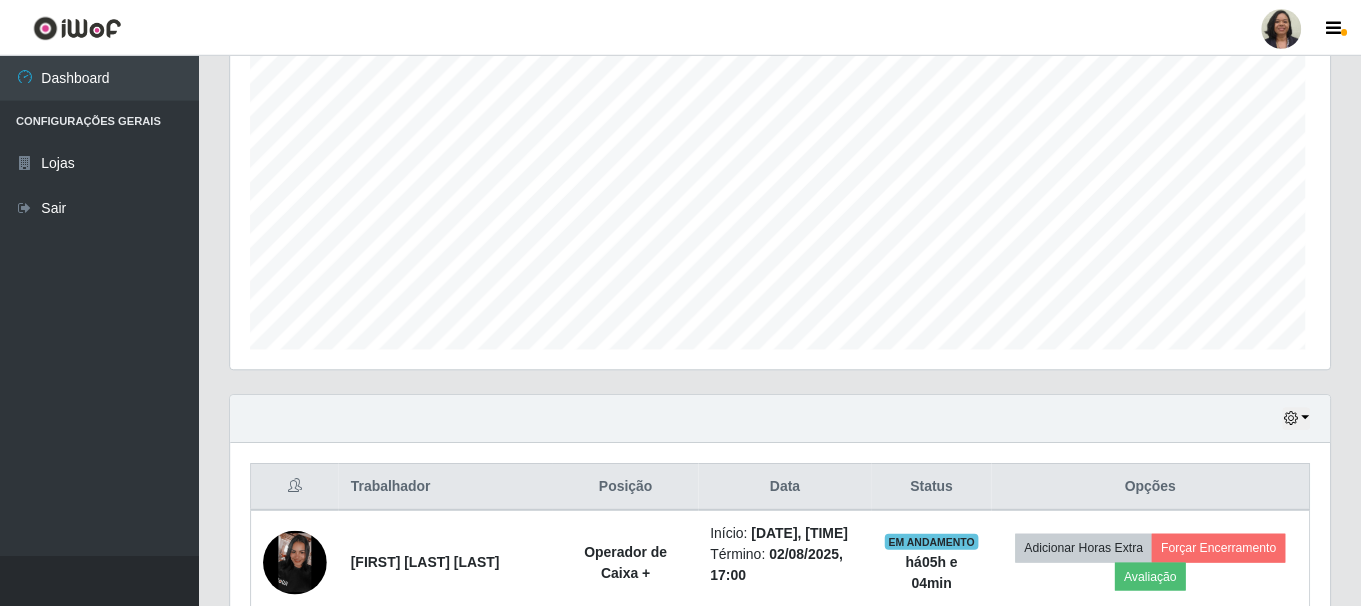 scroll, scrollTop: 999585, scrollLeft: 998901, axis: both 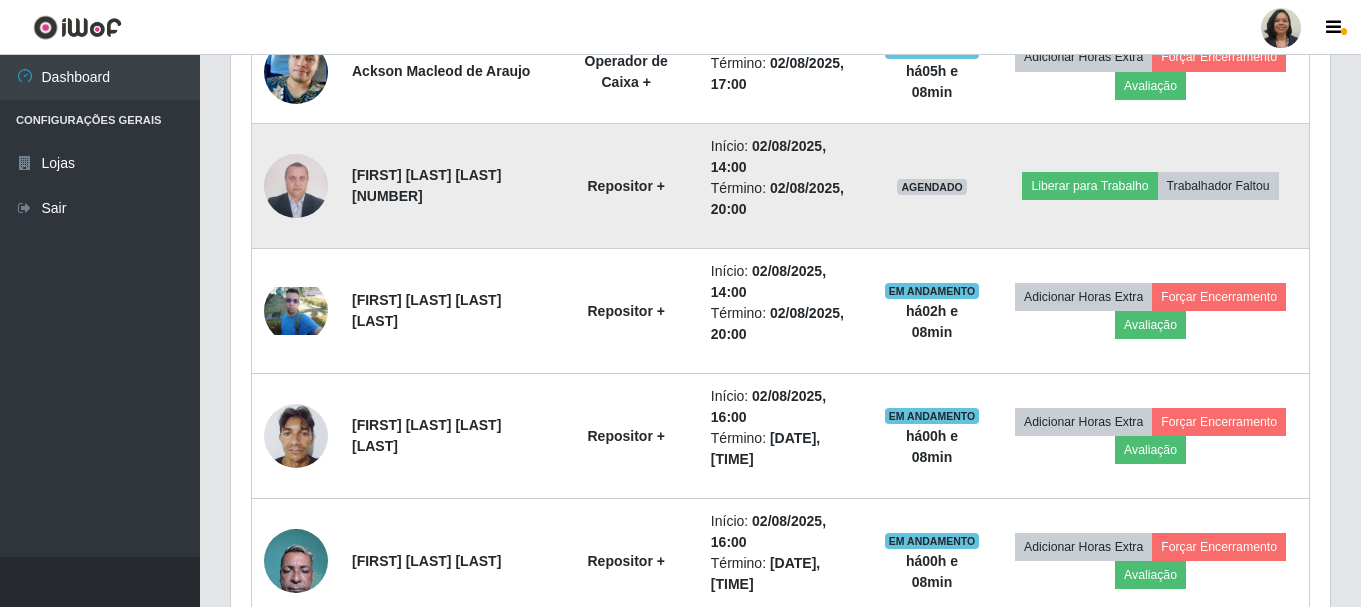 click at bounding box center [296, 185] 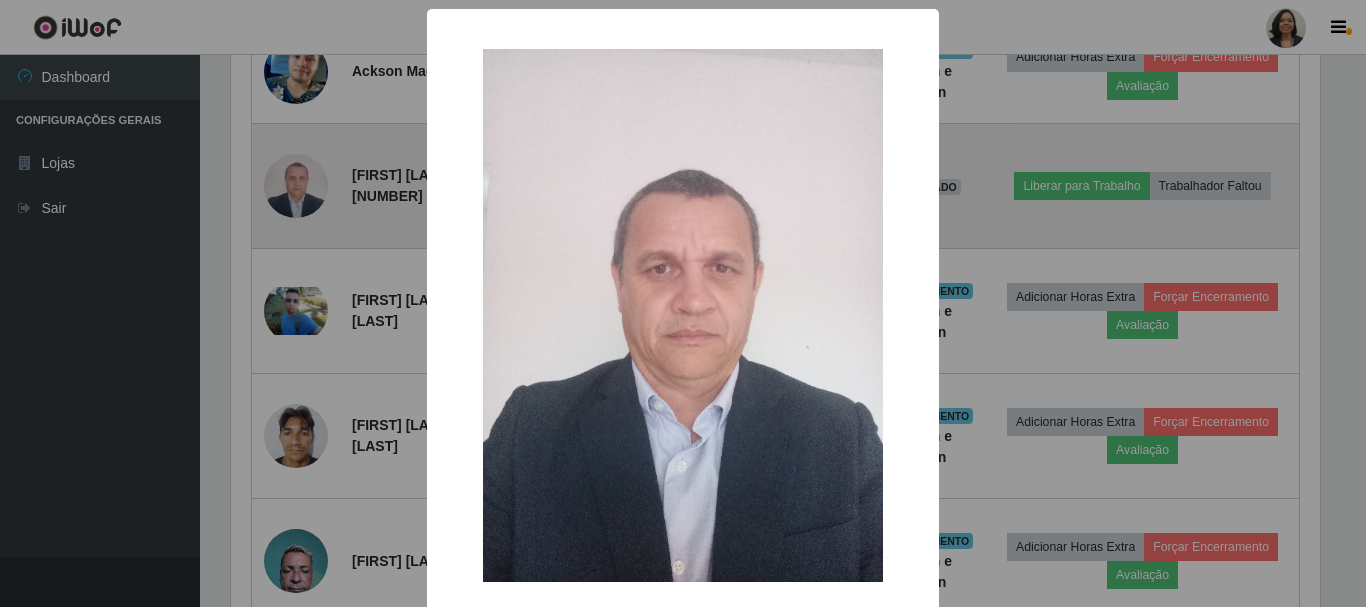 click on "× OK Cancel" at bounding box center (683, 303) 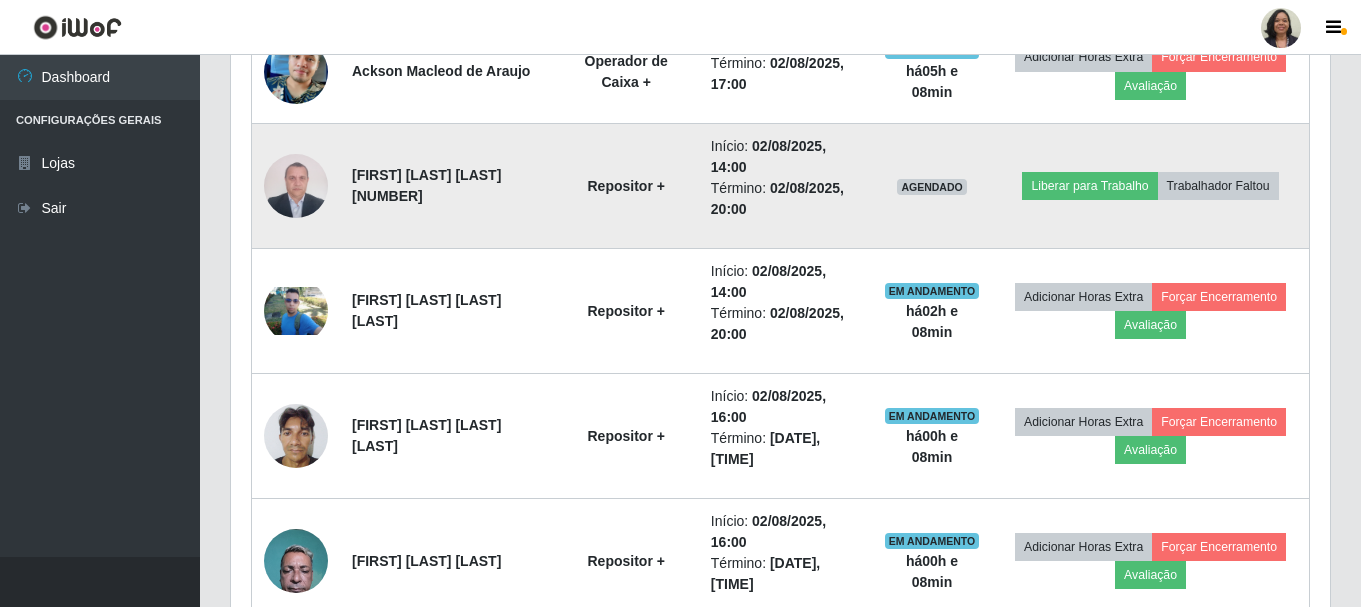 scroll, scrollTop: 999585, scrollLeft: 998901, axis: both 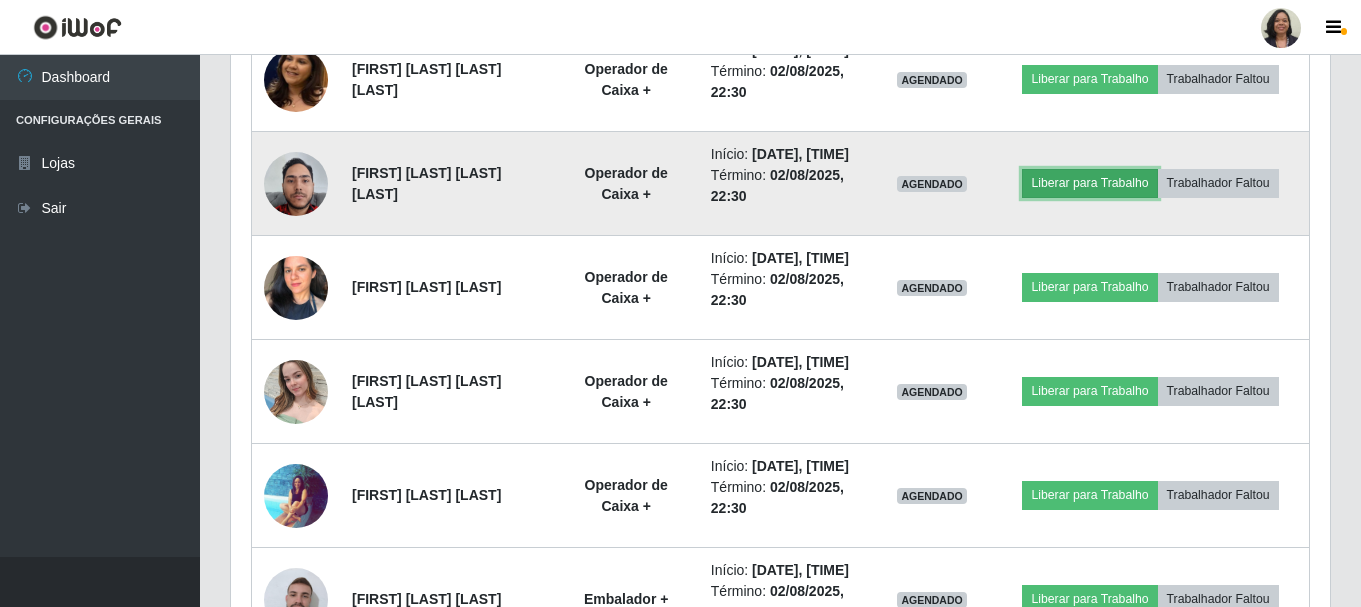 click on "Liberar para Trabalho" at bounding box center (1089, 183) 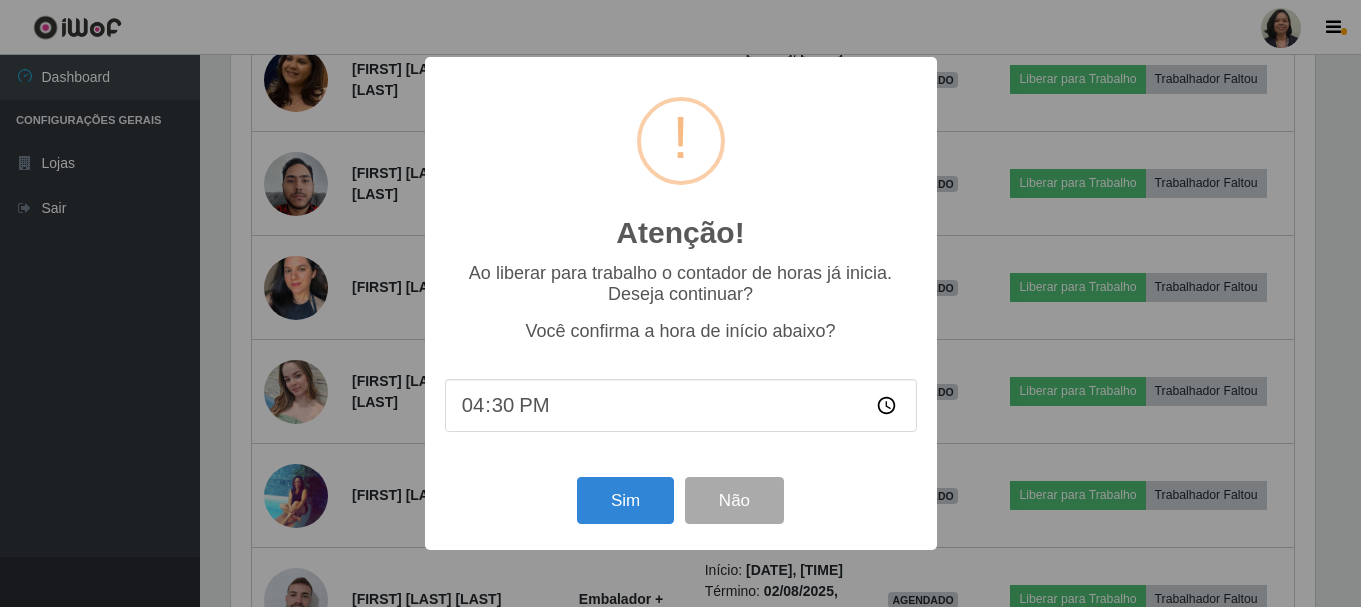 scroll, scrollTop: 999585, scrollLeft: 998911, axis: both 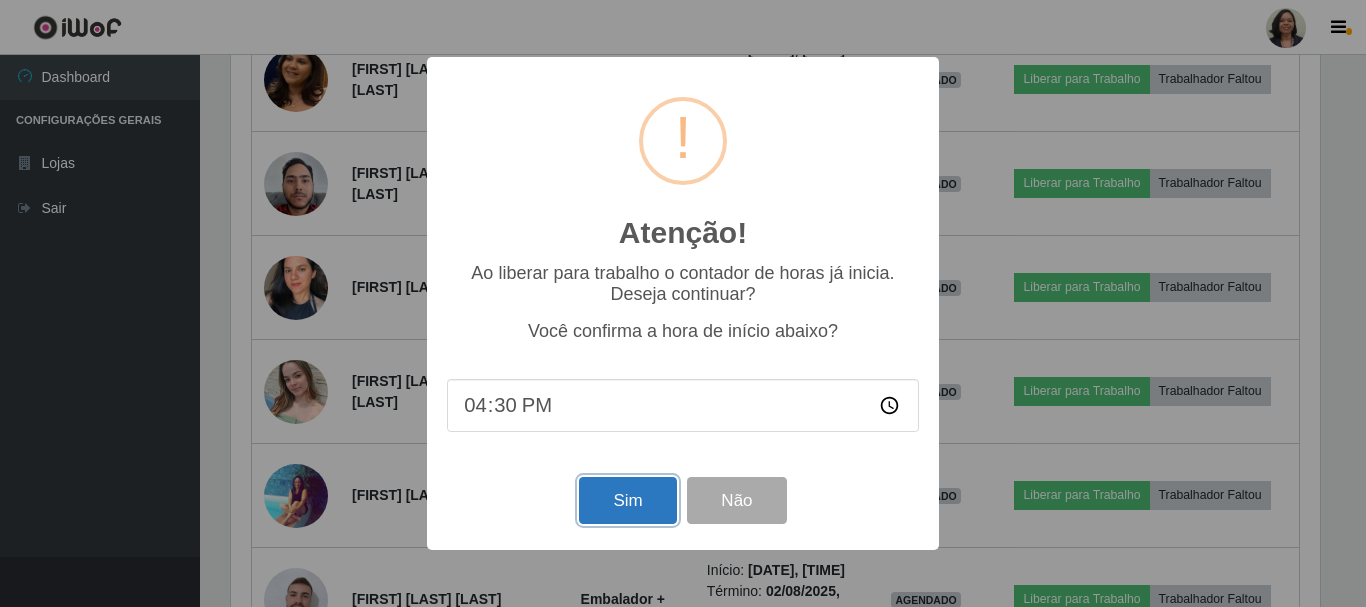 click on "Sim" at bounding box center (627, 500) 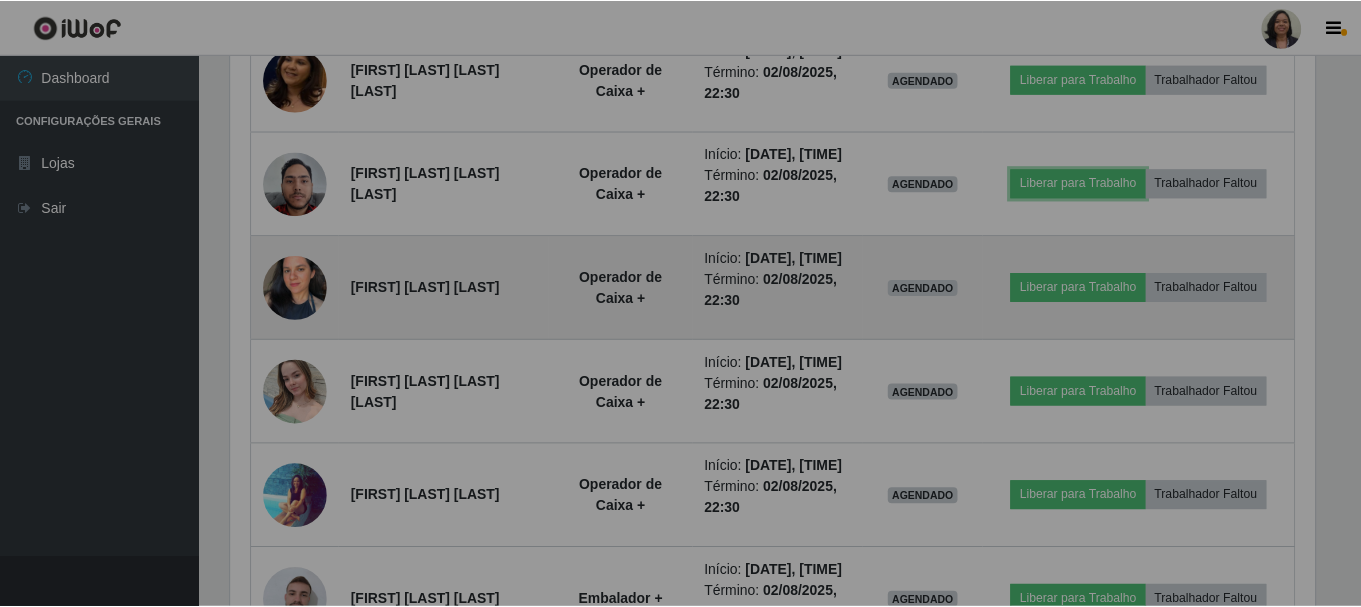 scroll, scrollTop: 999585, scrollLeft: 998901, axis: both 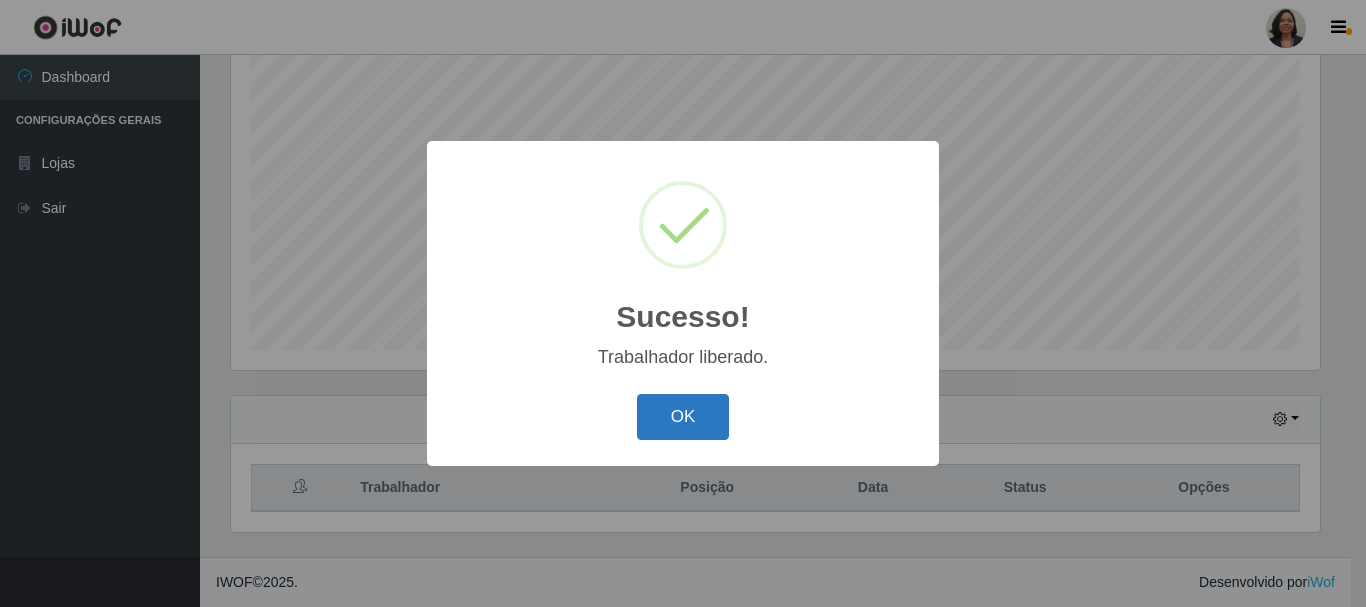 click on "OK" at bounding box center [683, 417] 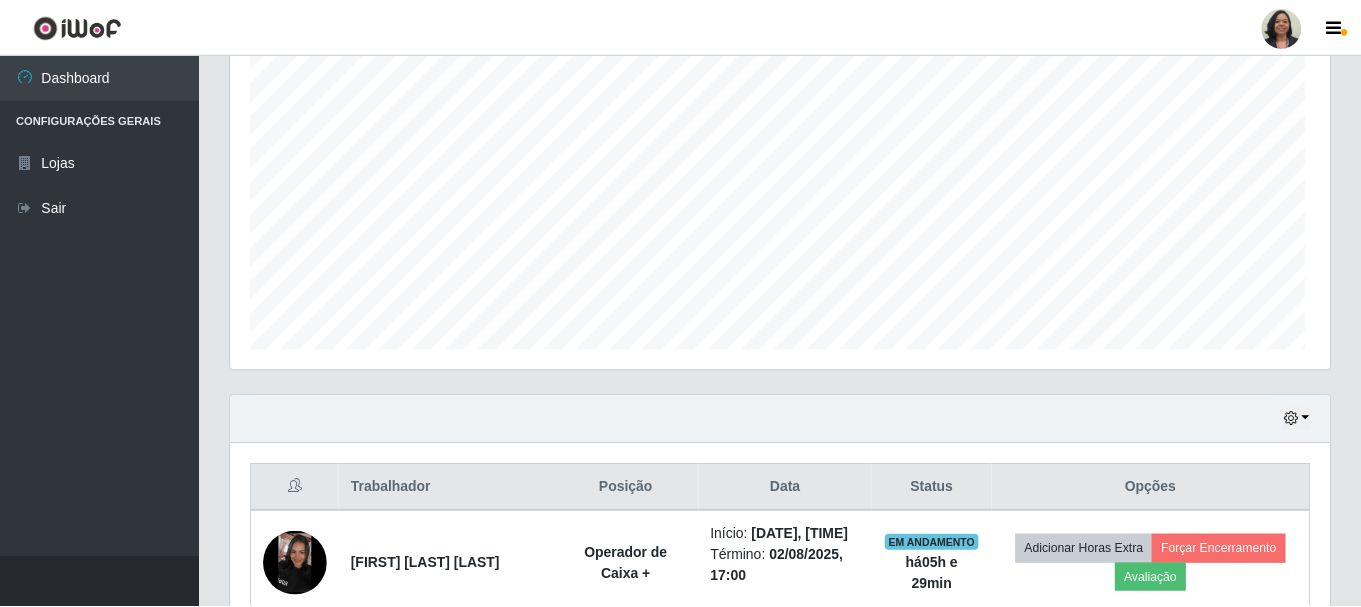 scroll, scrollTop: 999585, scrollLeft: 998901, axis: both 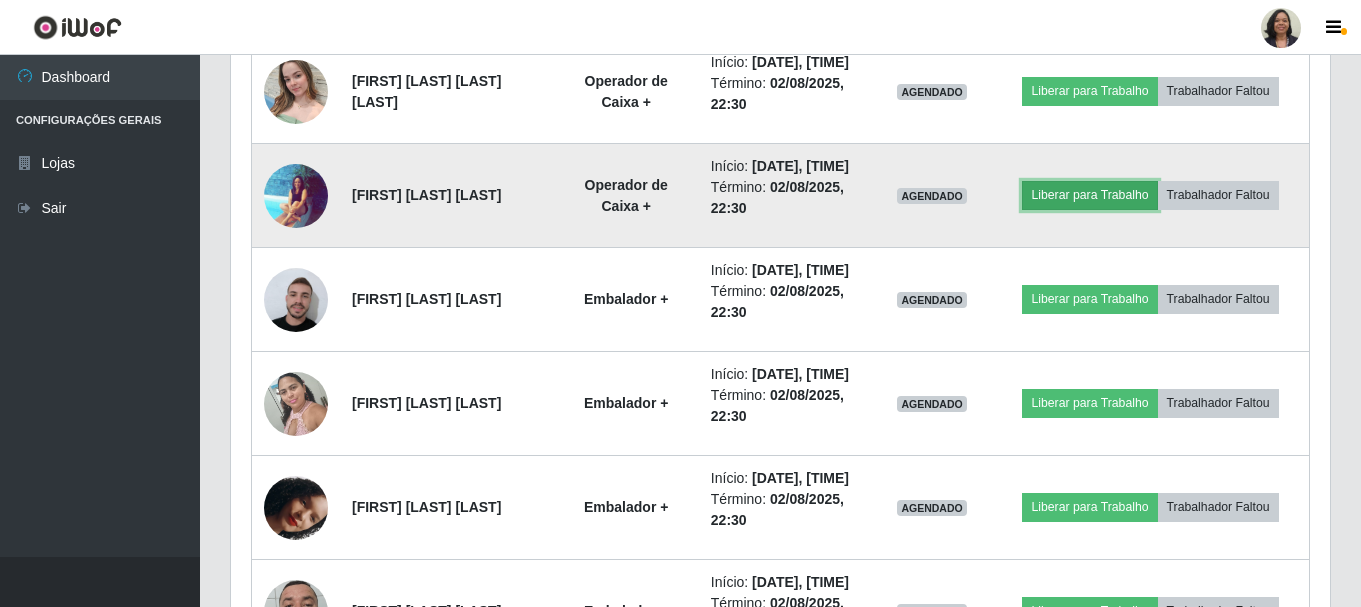 click on "Liberar para Trabalho" at bounding box center (1089, 195) 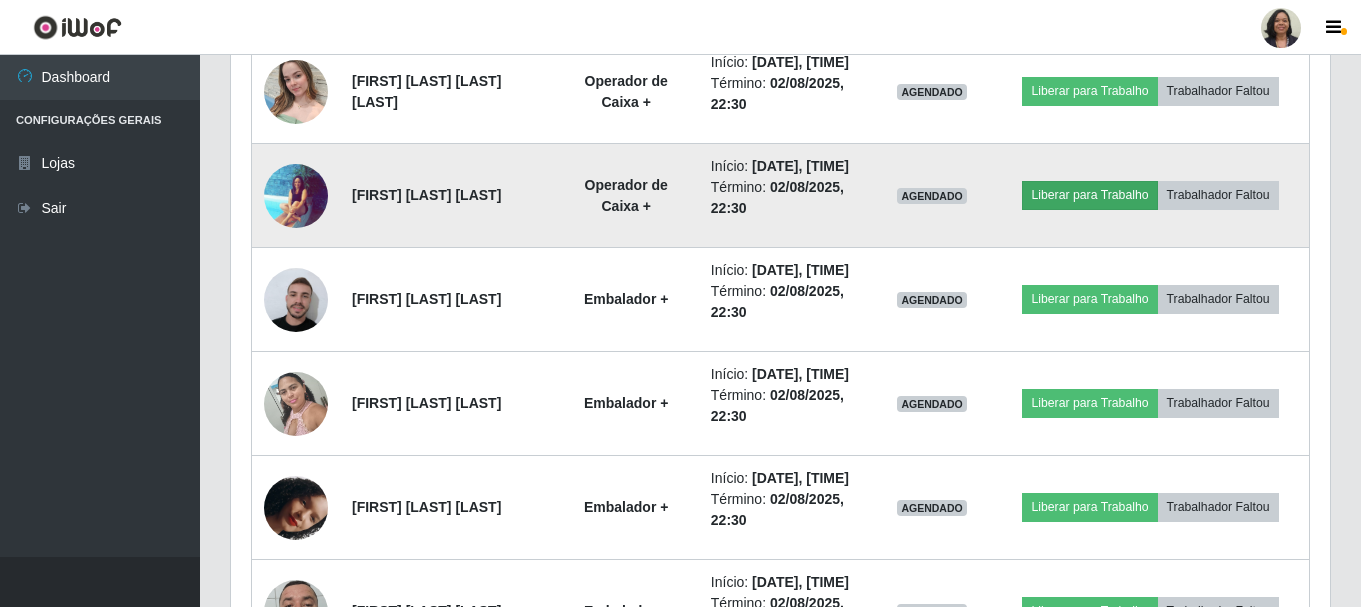 scroll, scrollTop: 999585, scrollLeft: 998911, axis: both 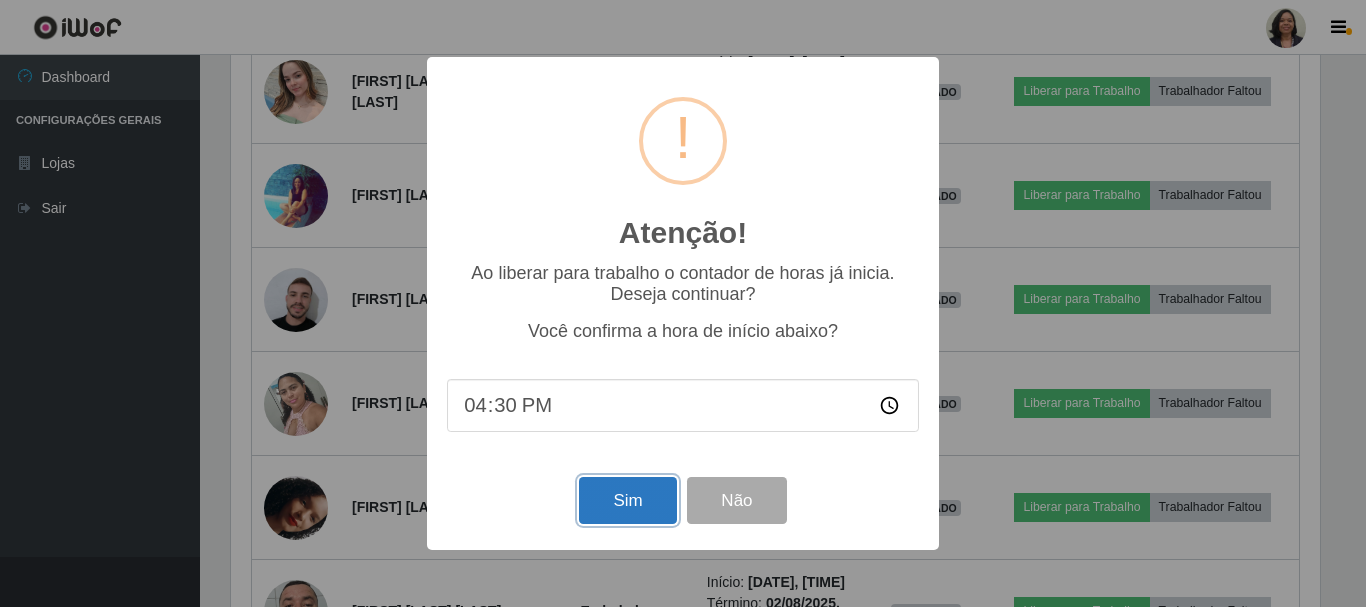 click on "Sim" at bounding box center [627, 500] 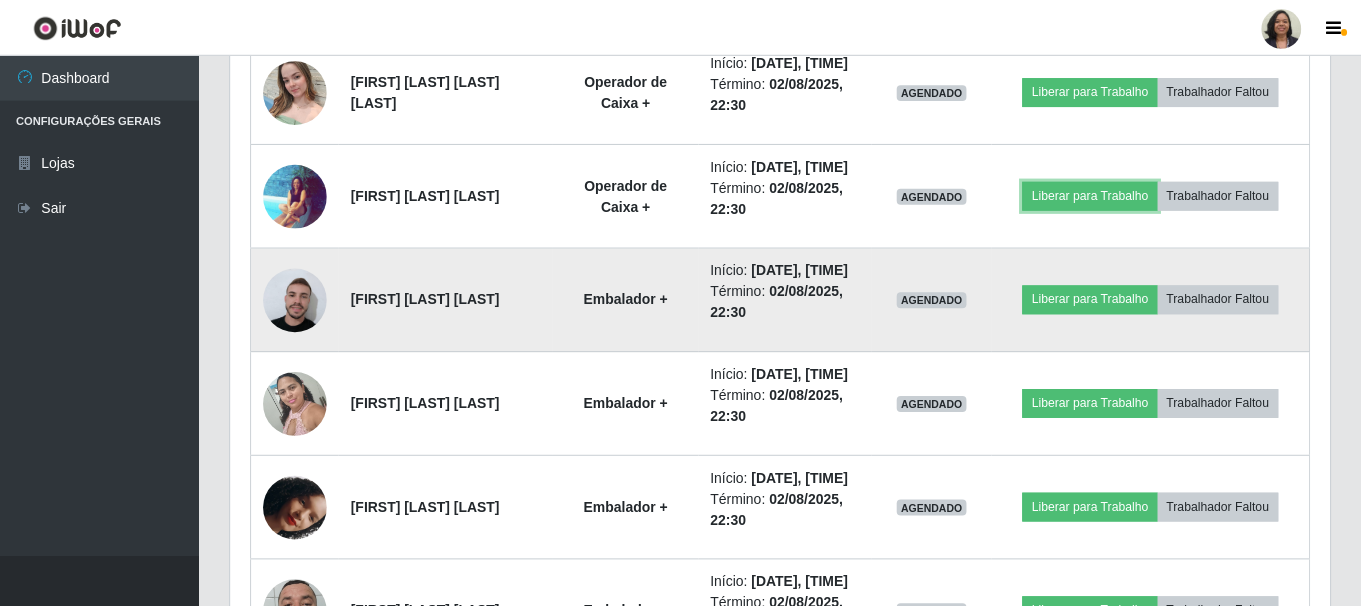 scroll, scrollTop: 999585, scrollLeft: 998901, axis: both 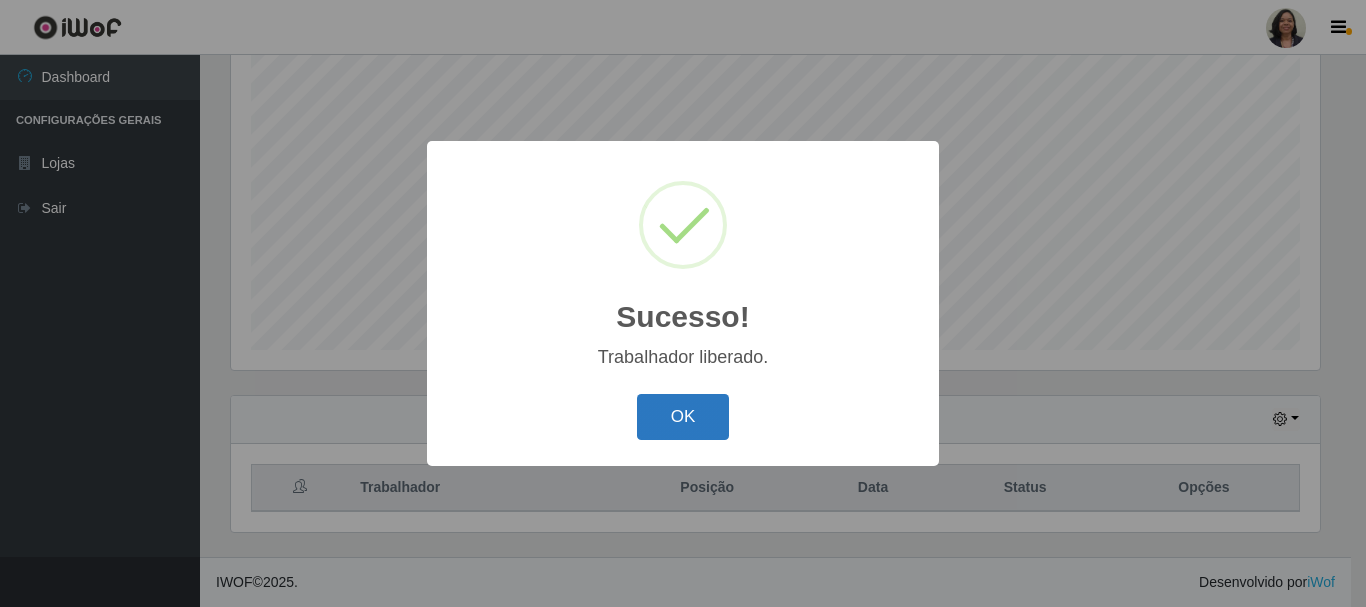 click on "OK" at bounding box center [683, 417] 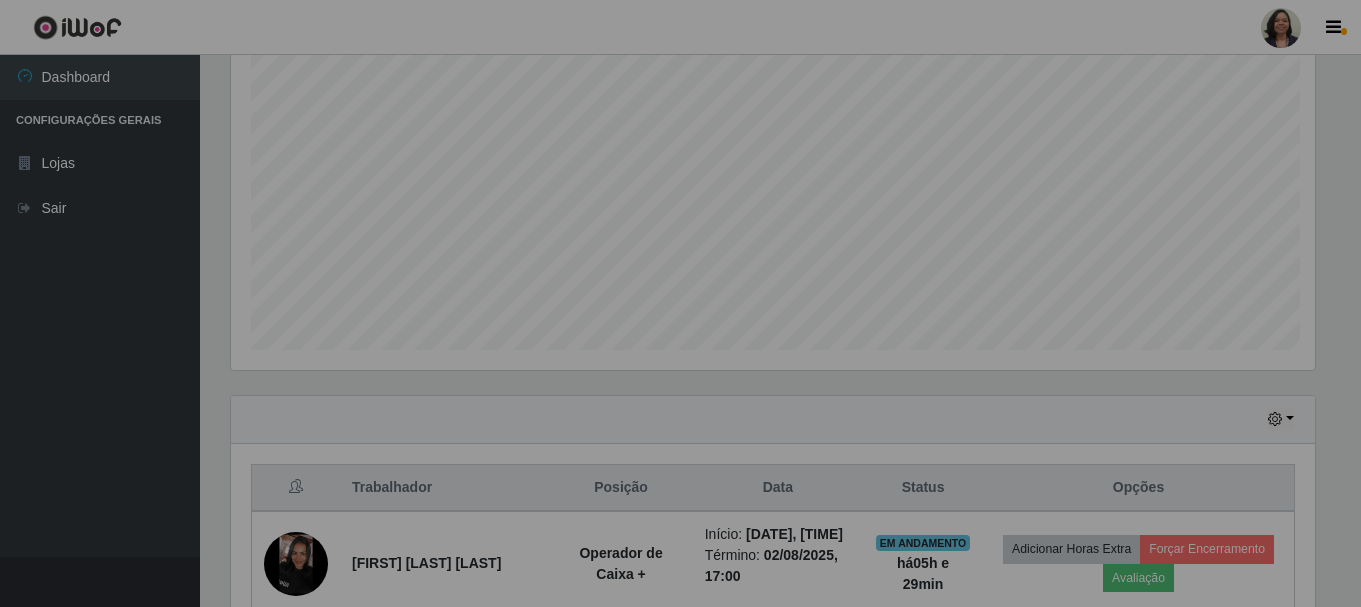 scroll, scrollTop: 999585, scrollLeft: 998901, axis: both 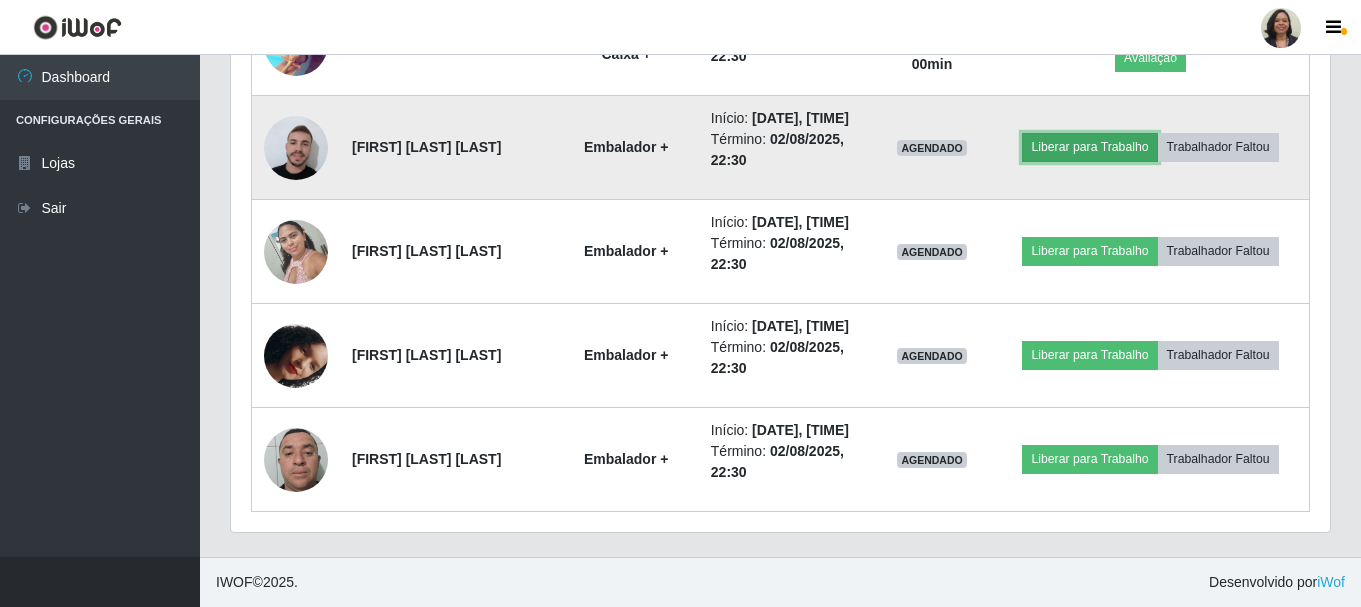 click on "Liberar para Trabalho" at bounding box center [1089, 147] 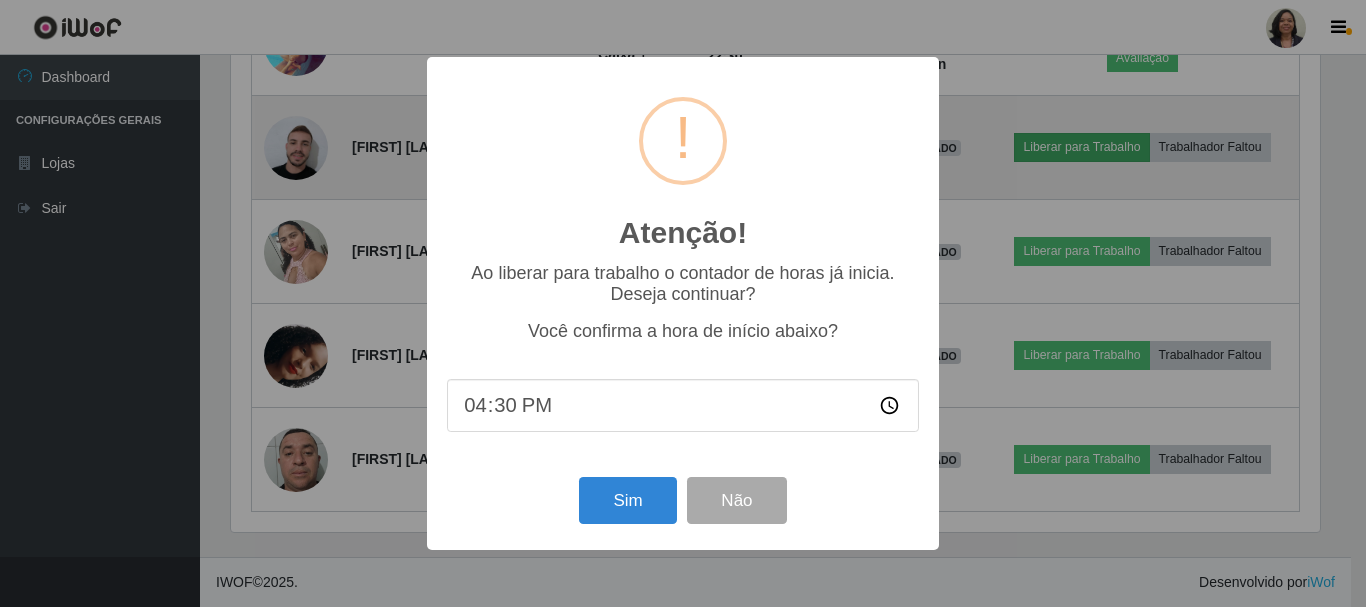 scroll, scrollTop: 999585, scrollLeft: 998911, axis: both 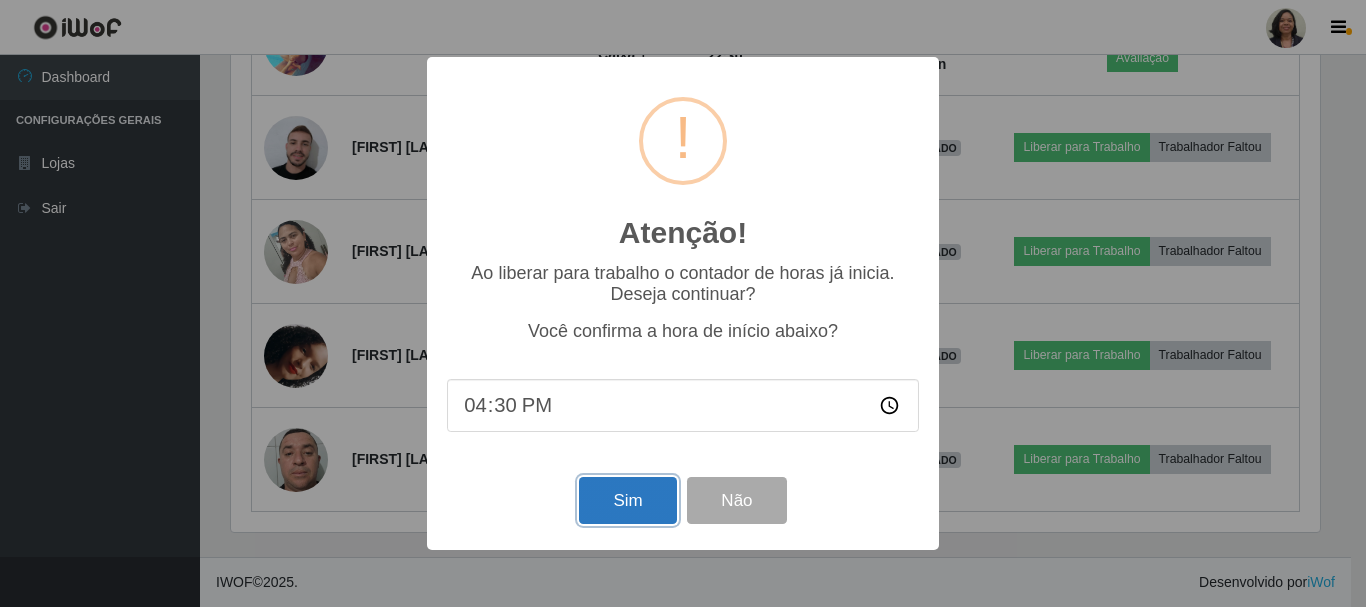 click on "Sim" at bounding box center (627, 500) 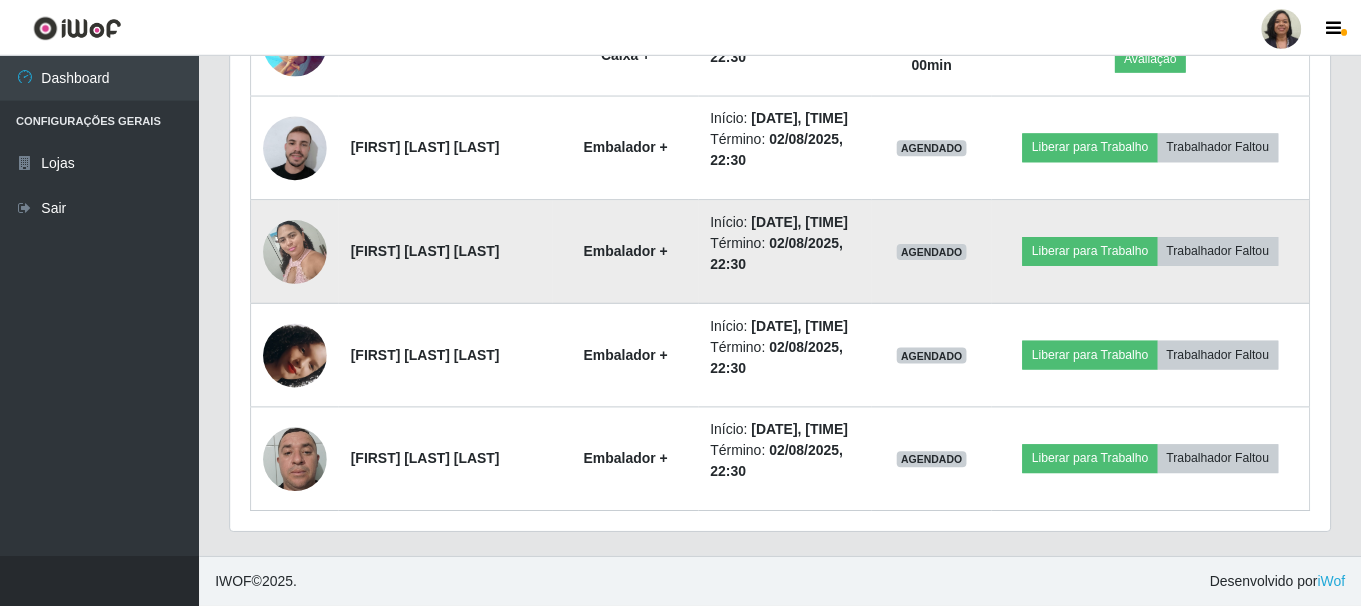 scroll, scrollTop: 999585, scrollLeft: 998901, axis: both 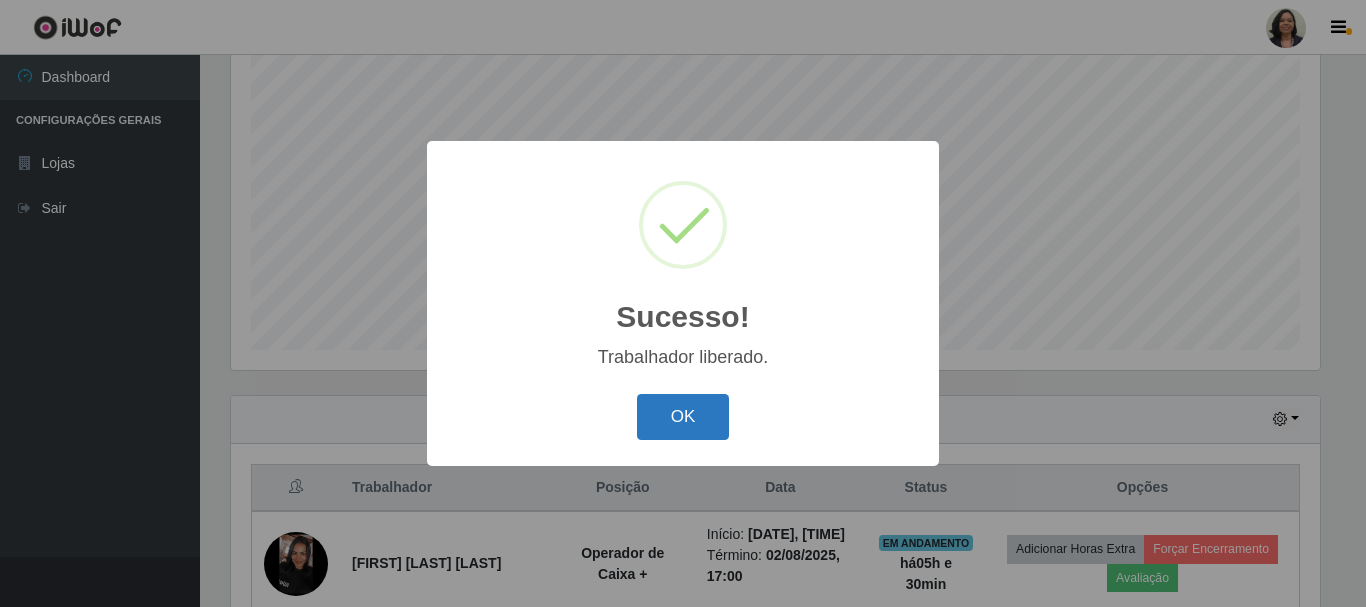 click on "OK" at bounding box center (683, 417) 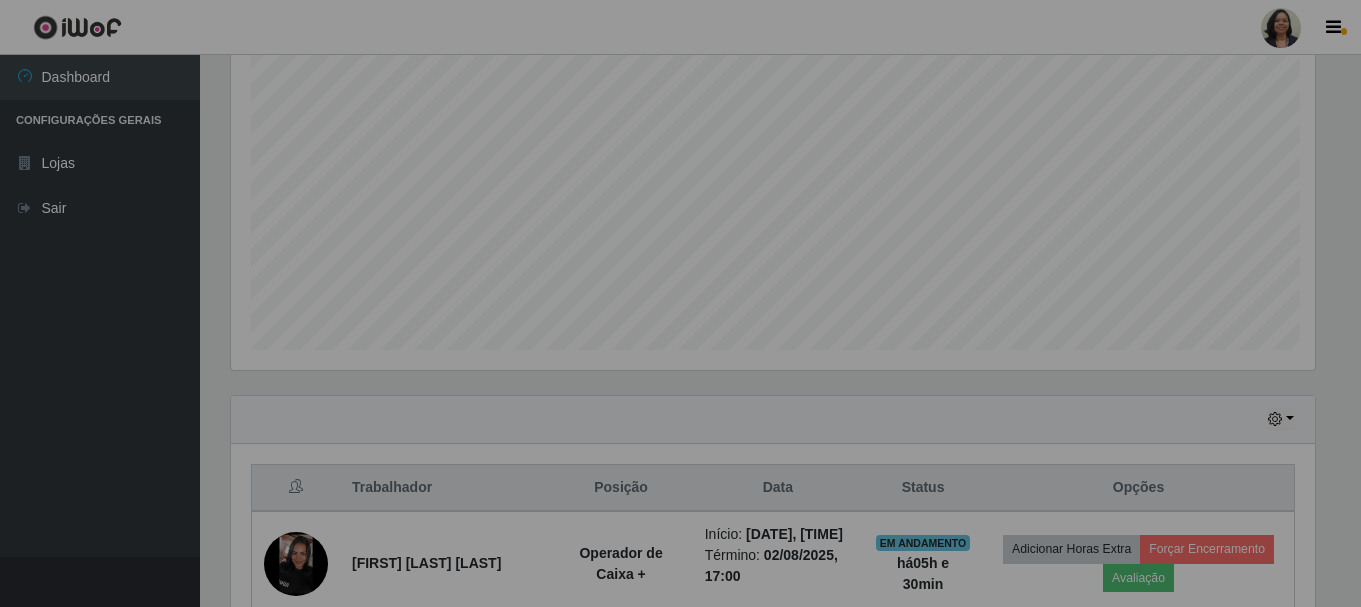 scroll, scrollTop: 999585, scrollLeft: 998901, axis: both 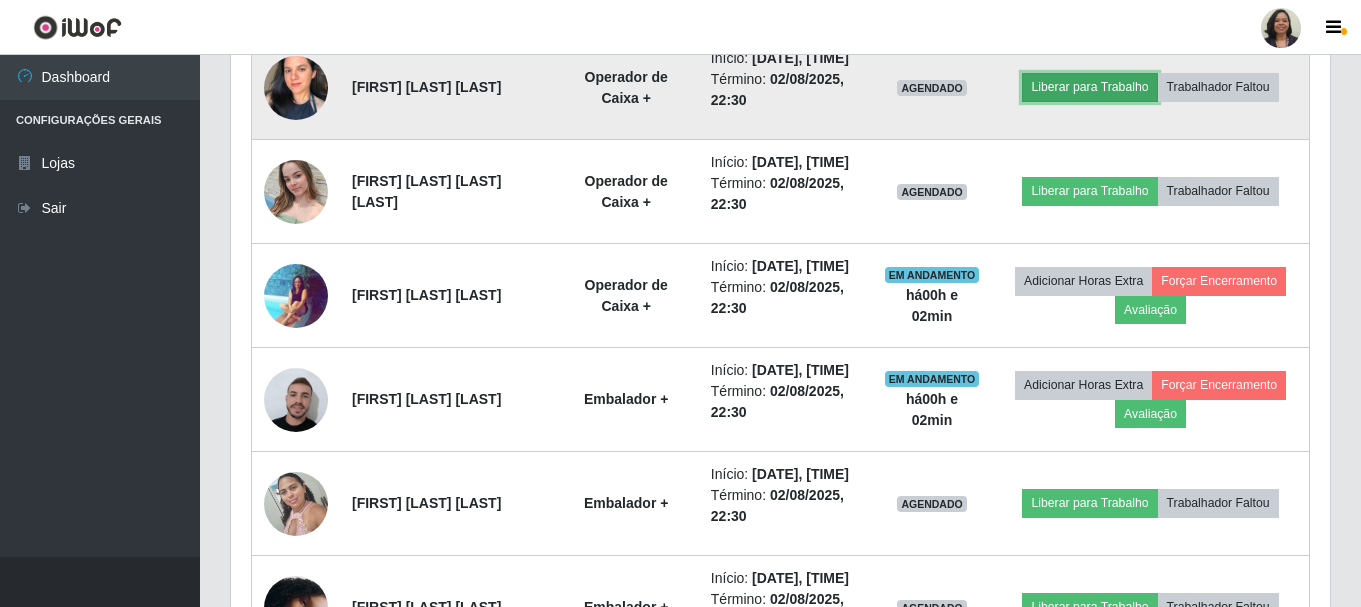 click on "Liberar para Trabalho" at bounding box center [1089, 87] 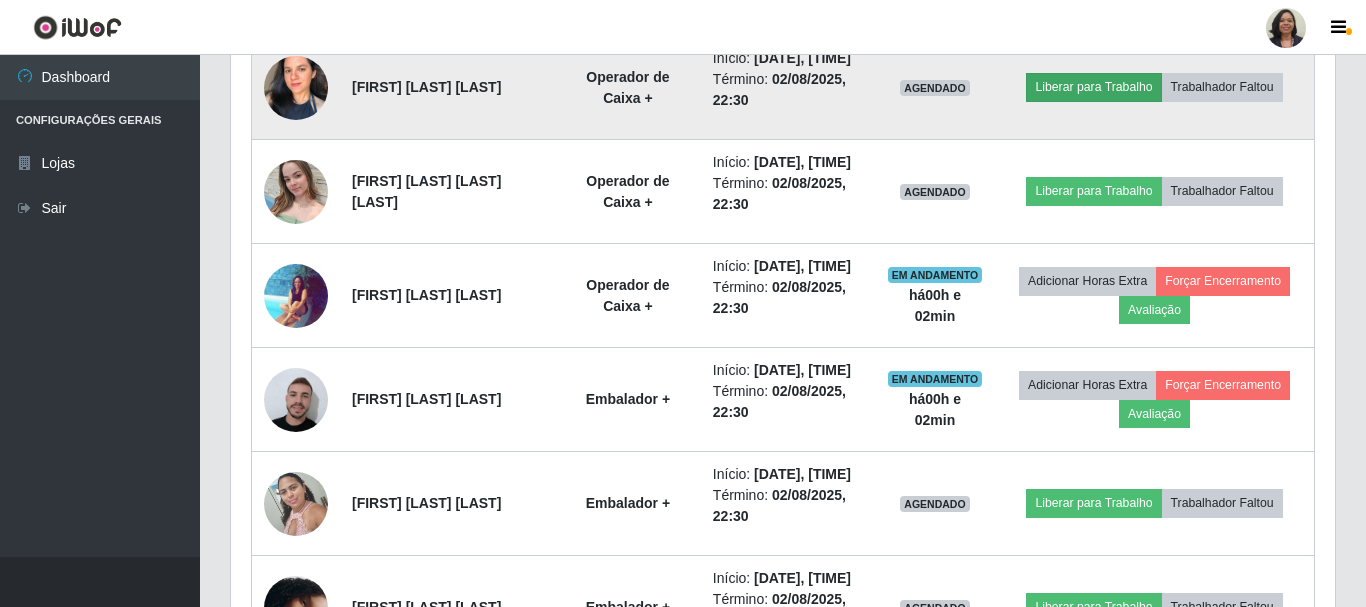scroll, scrollTop: 999585, scrollLeft: 998911, axis: both 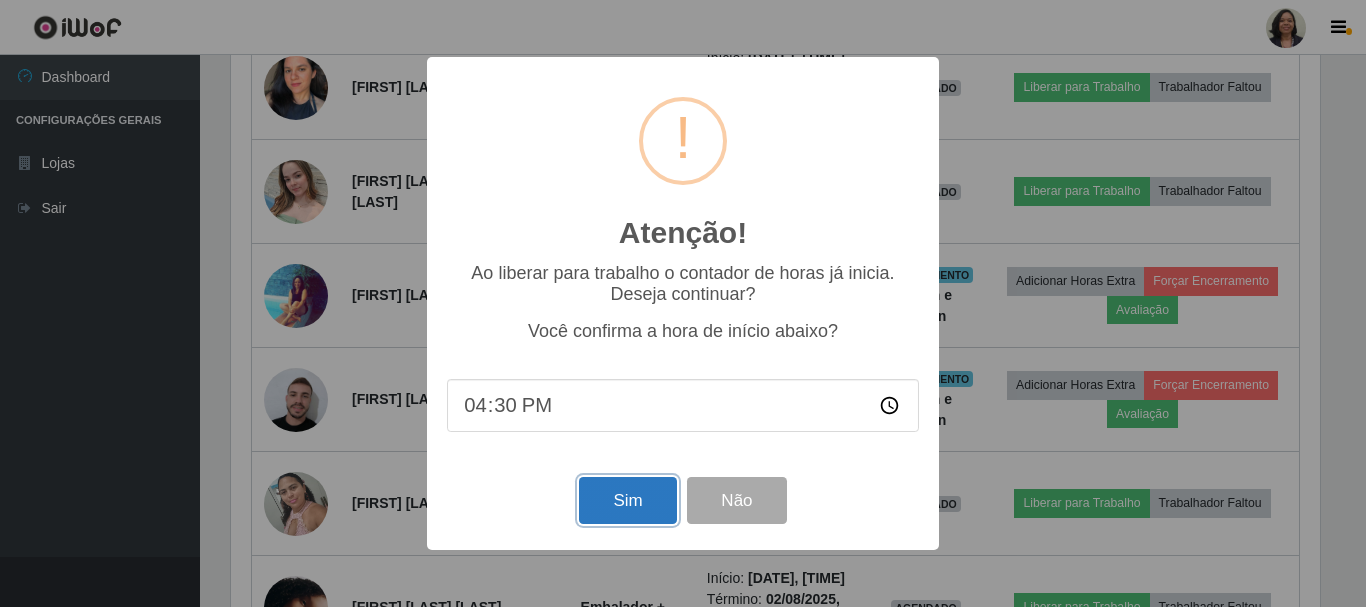 click on "Sim" at bounding box center [627, 500] 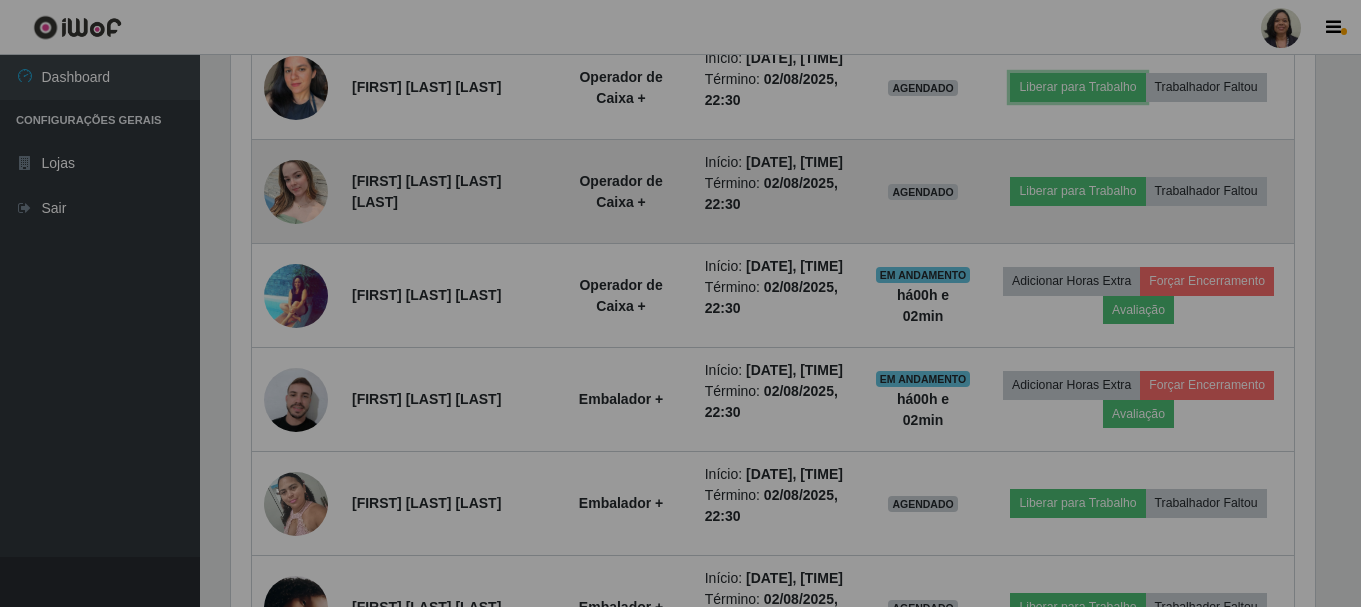 scroll, scrollTop: 999585, scrollLeft: 998901, axis: both 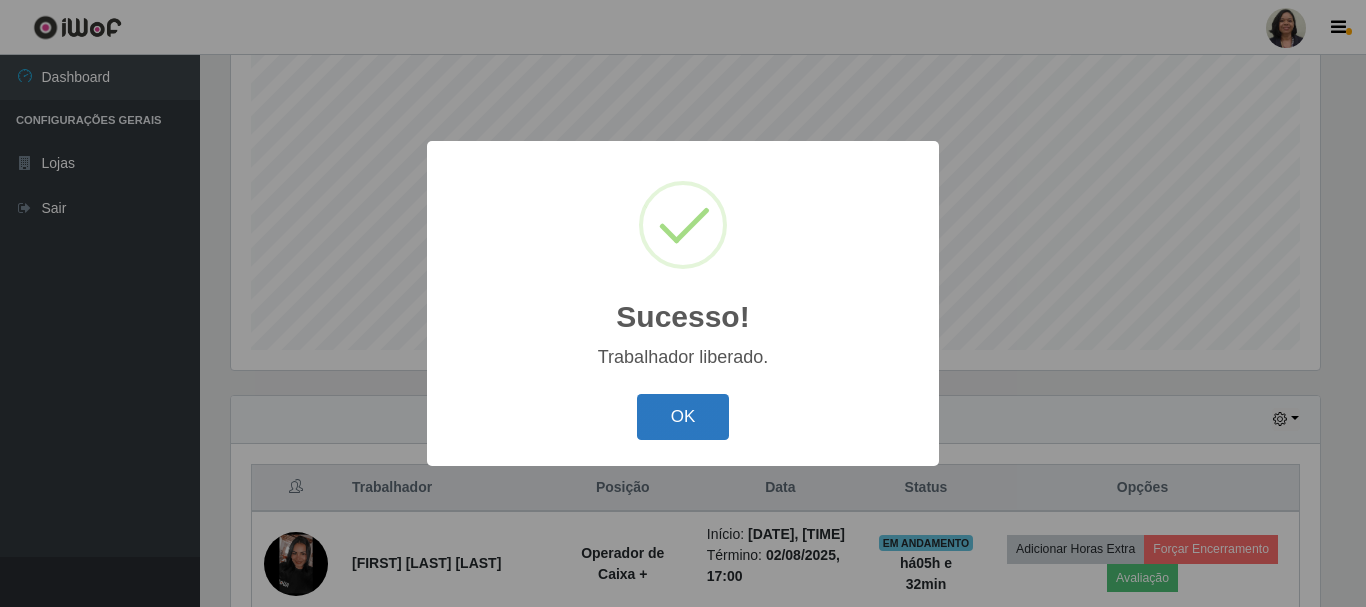 click on "OK" at bounding box center [683, 417] 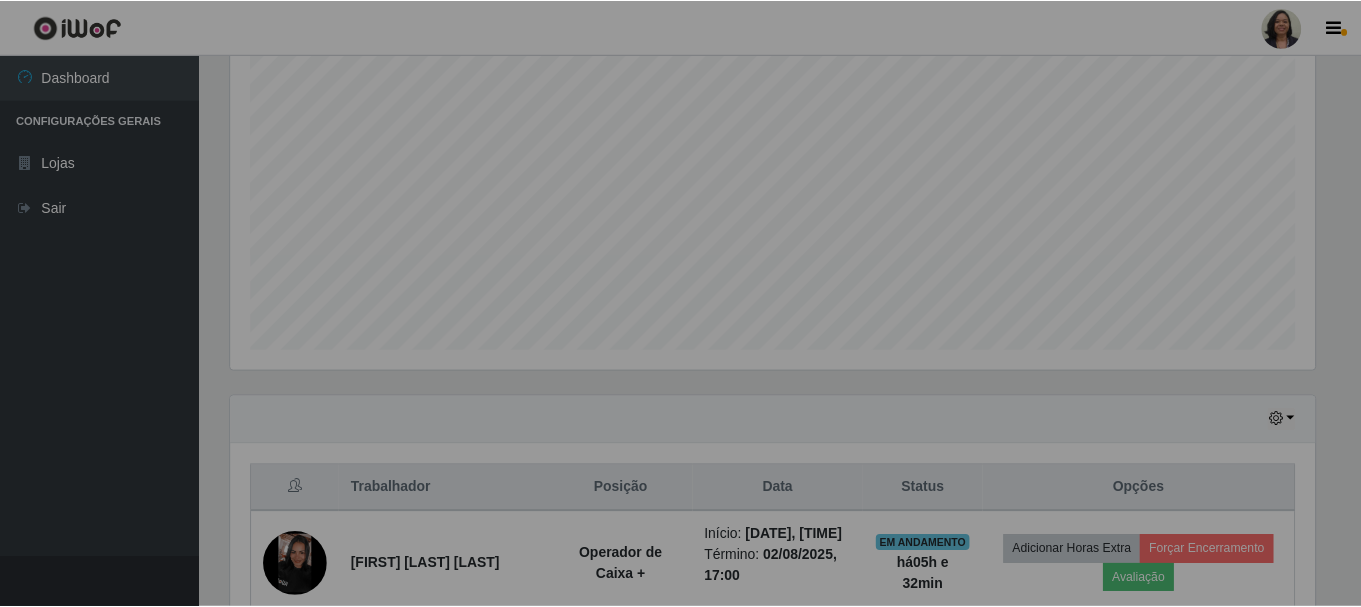 scroll, scrollTop: 999585, scrollLeft: 998901, axis: both 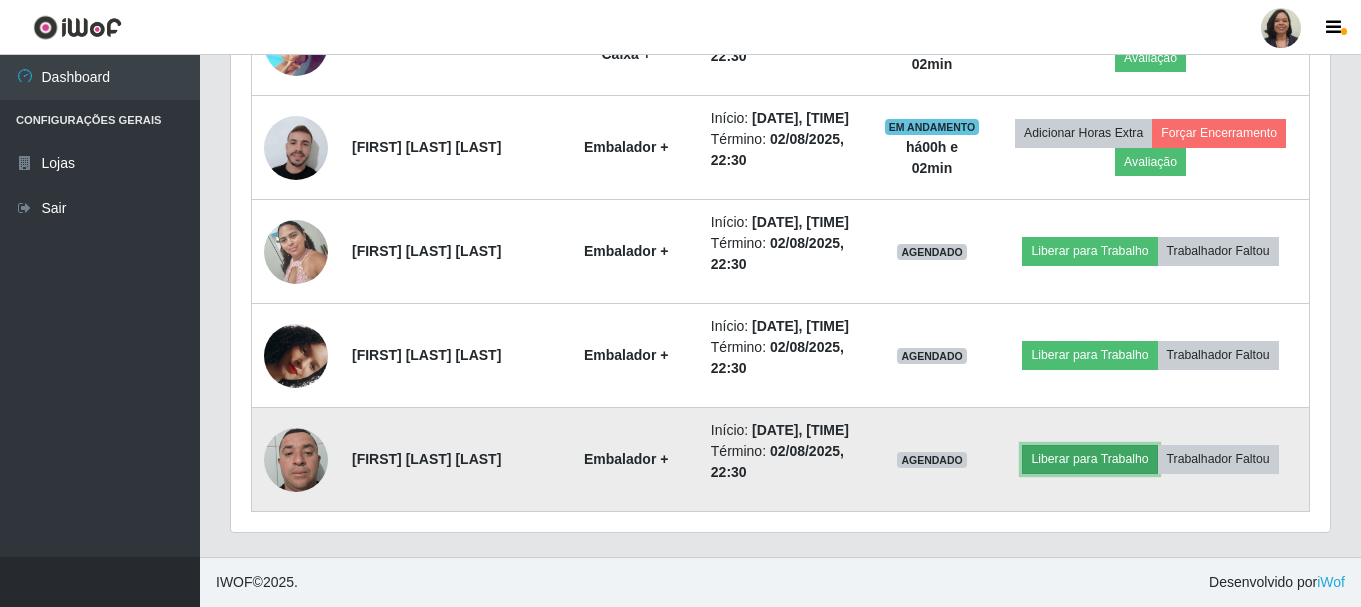 click on "Liberar para Trabalho" at bounding box center (1089, 459) 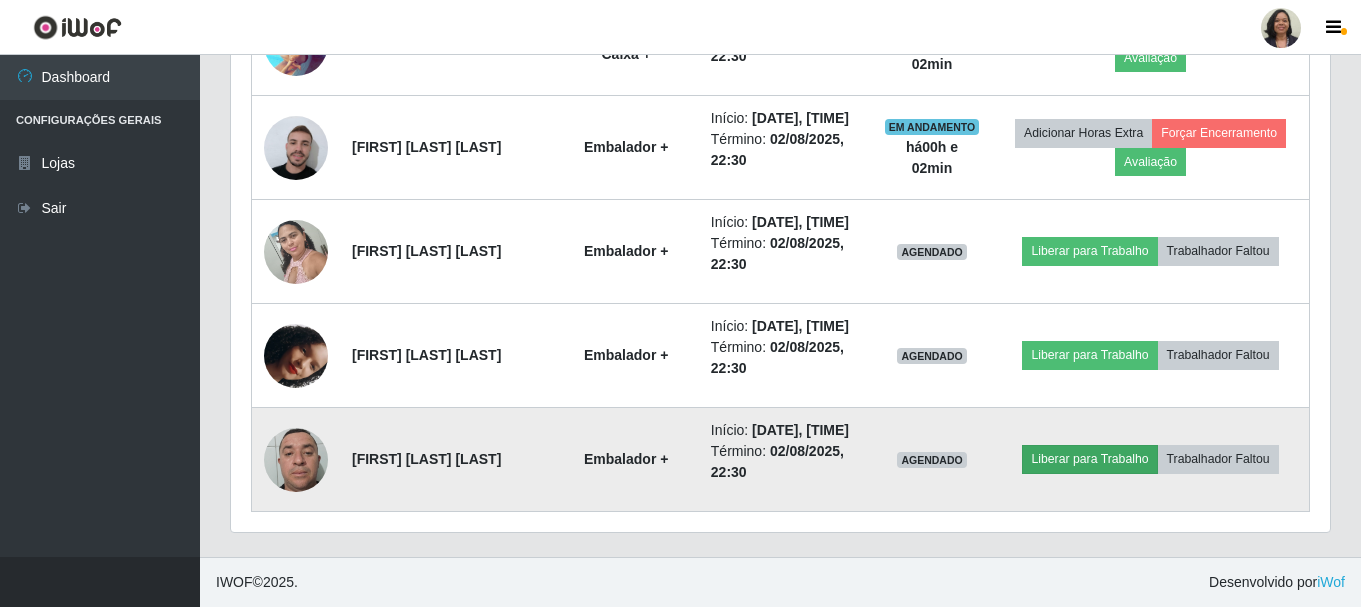 scroll, scrollTop: 999585, scrollLeft: 998911, axis: both 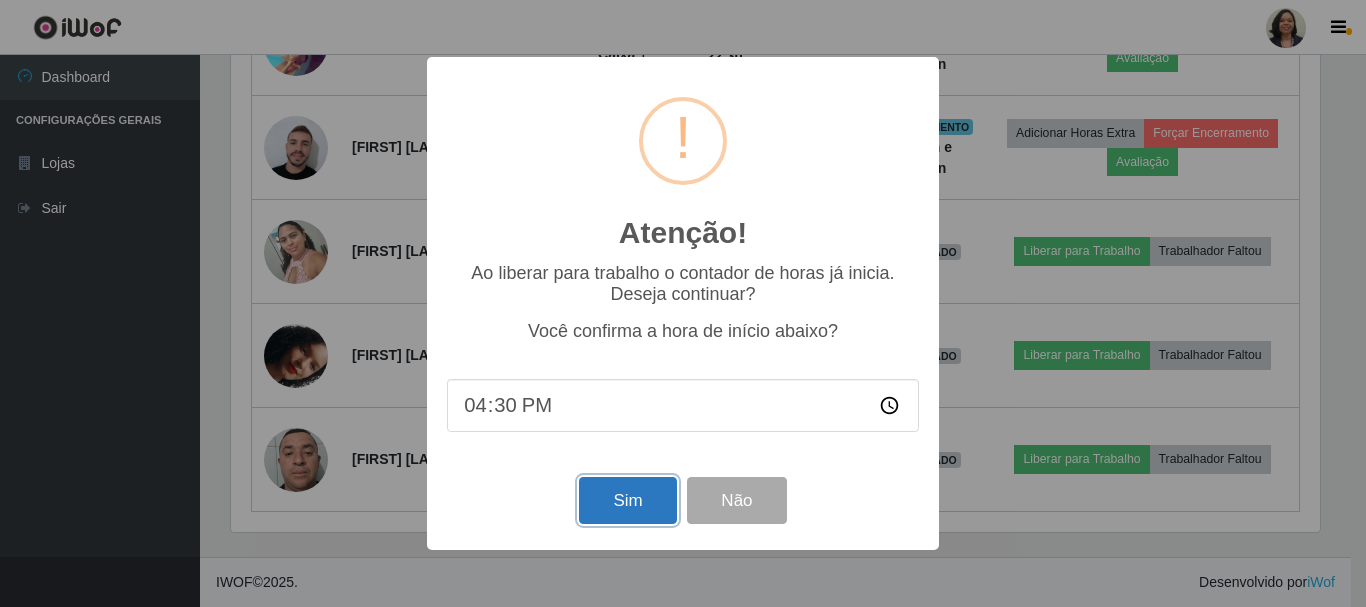 click on "Sim" at bounding box center [627, 500] 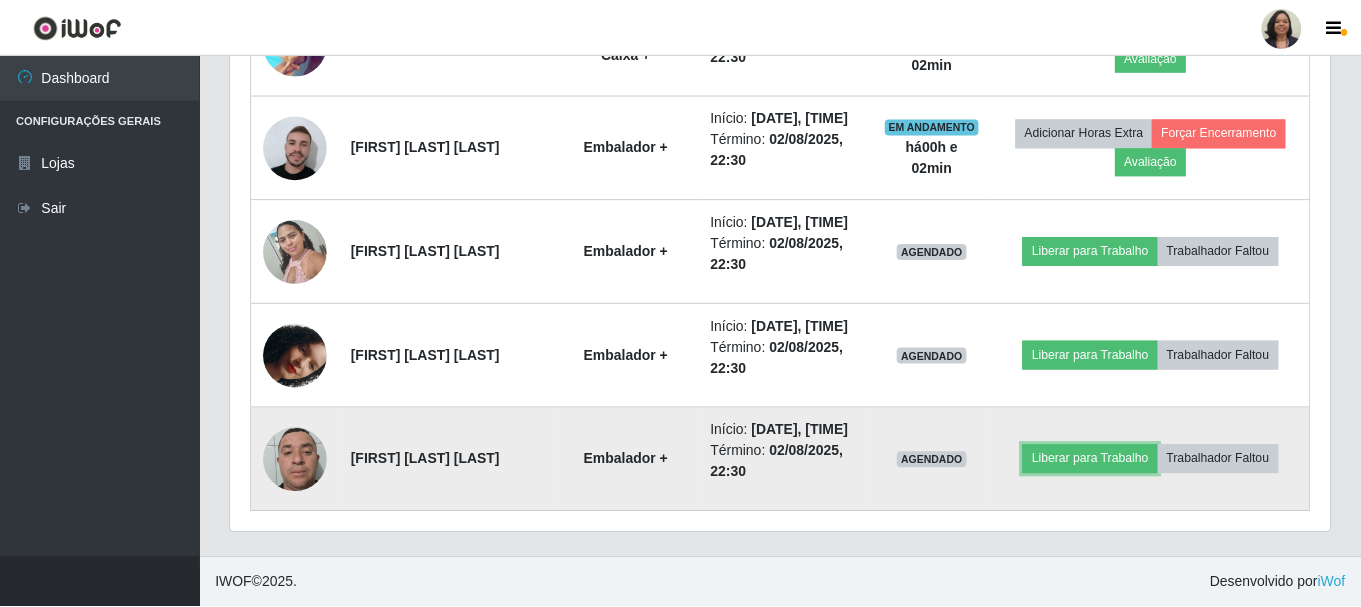 scroll, scrollTop: 999585, scrollLeft: 998901, axis: both 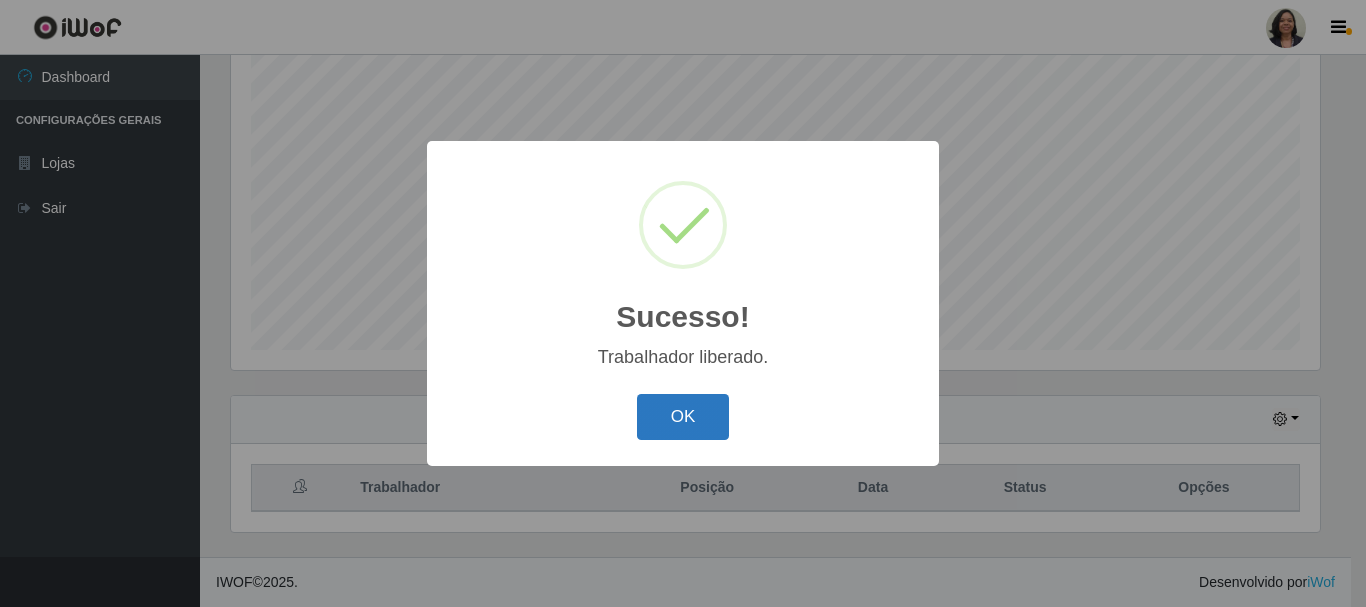 click on "OK" at bounding box center [683, 417] 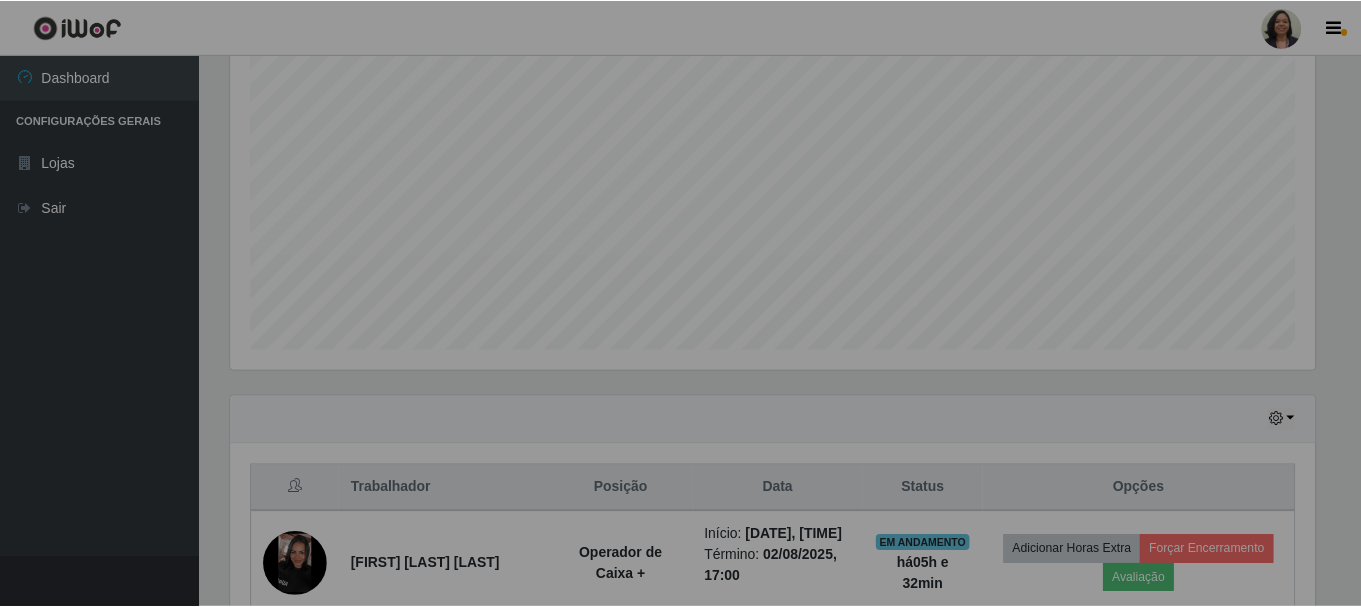 scroll, scrollTop: 999585, scrollLeft: 998901, axis: both 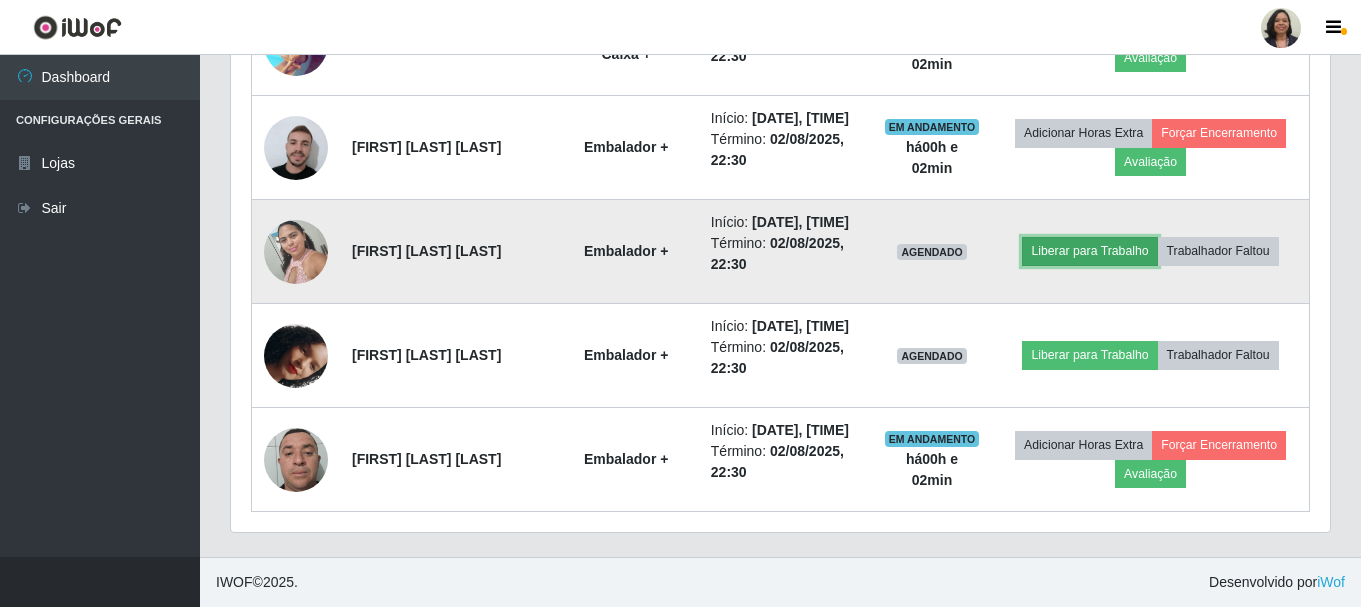 click on "Liberar para Trabalho" at bounding box center (1089, 251) 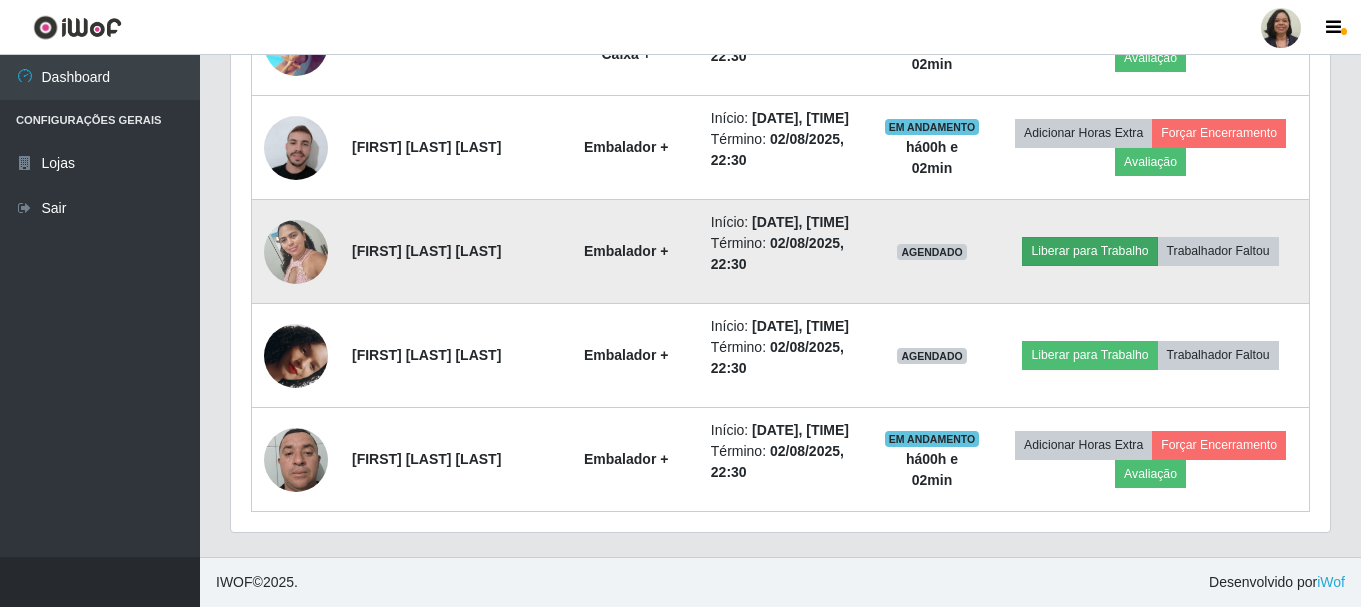 scroll, scrollTop: 999585, scrollLeft: 998911, axis: both 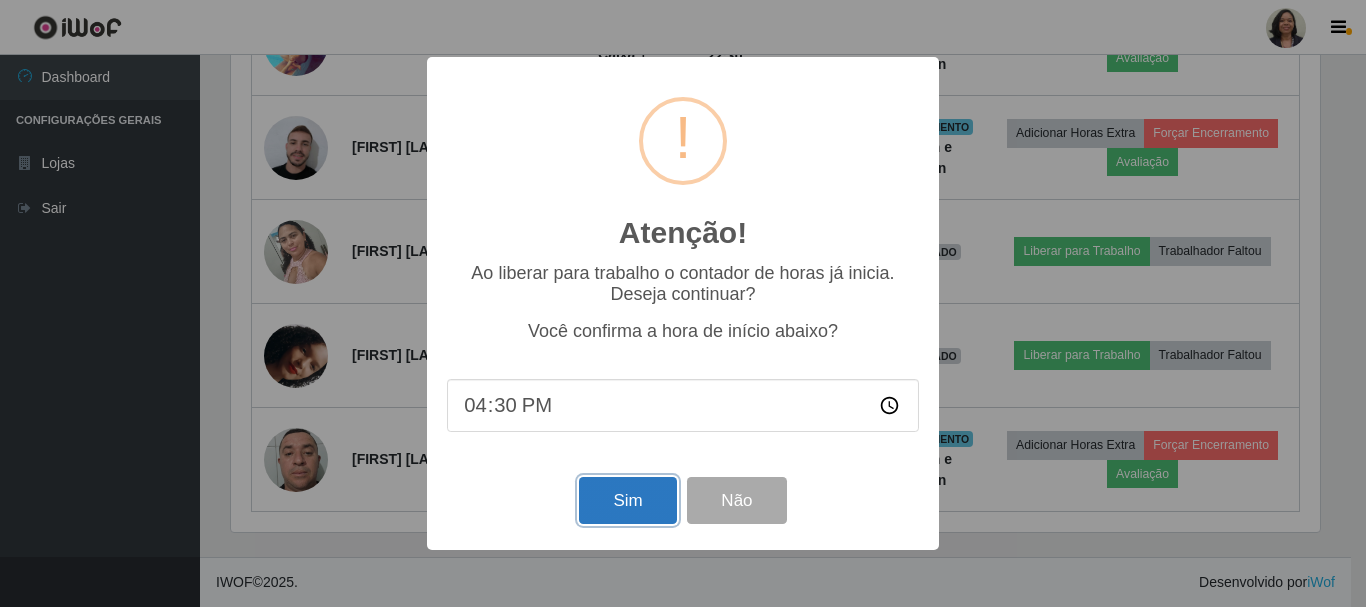 click on "Sim" at bounding box center [627, 500] 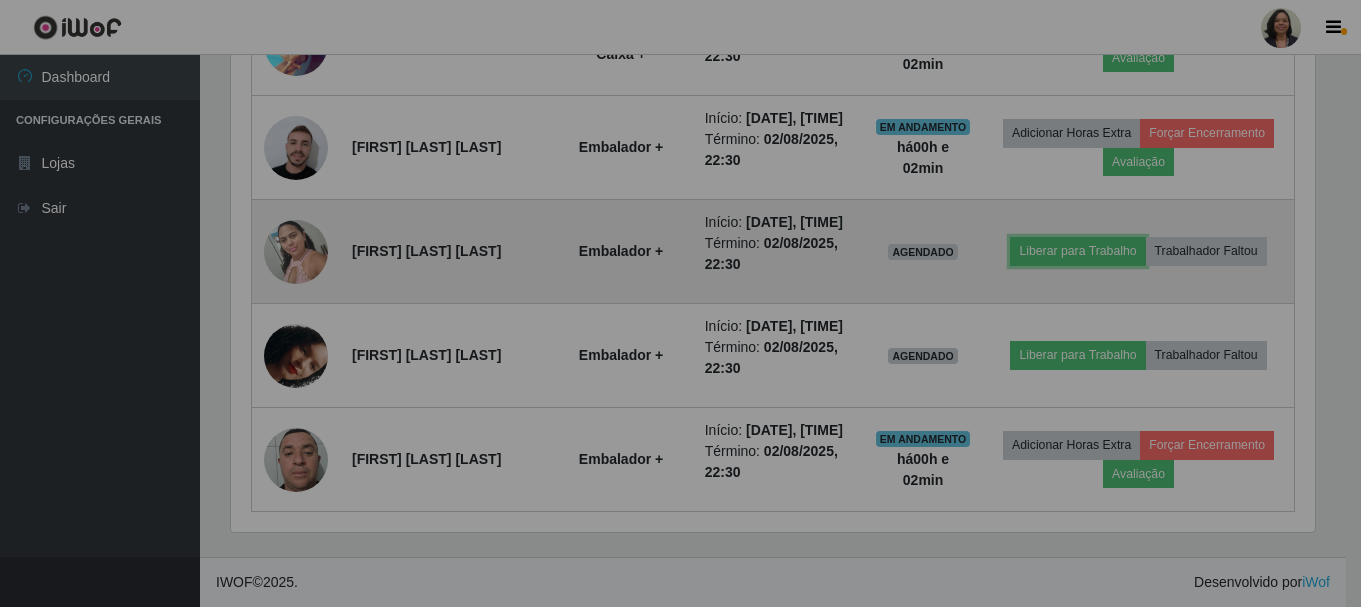 scroll, scrollTop: 999585, scrollLeft: 998901, axis: both 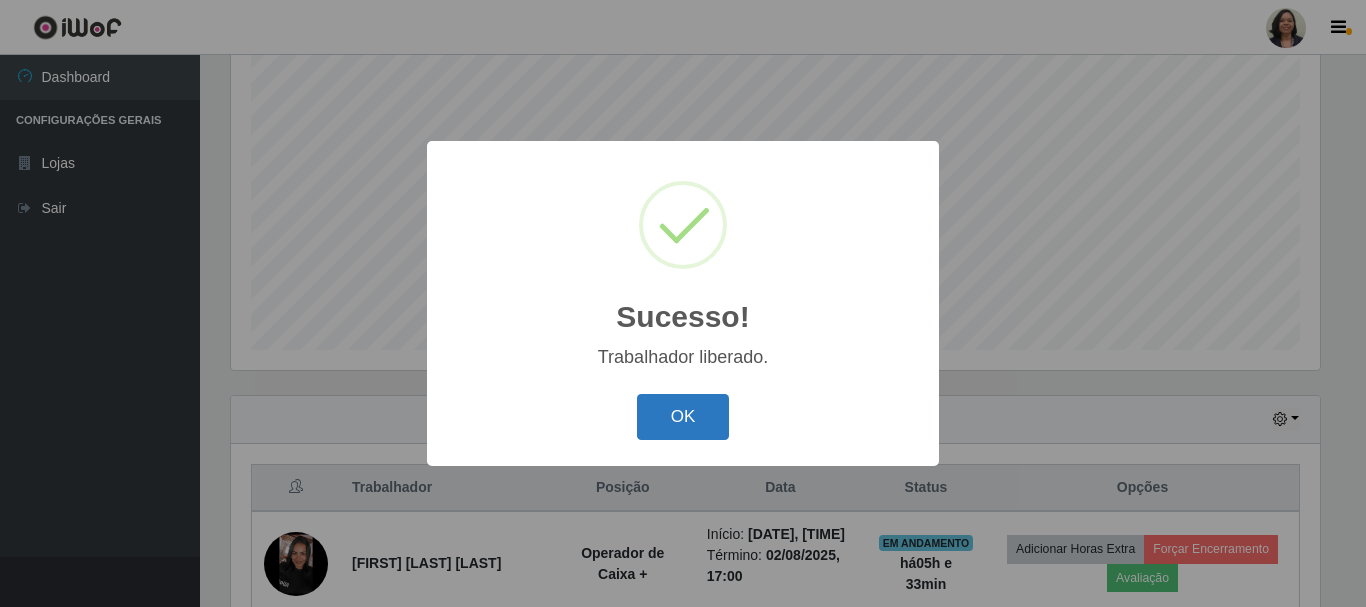 click on "OK" at bounding box center [683, 417] 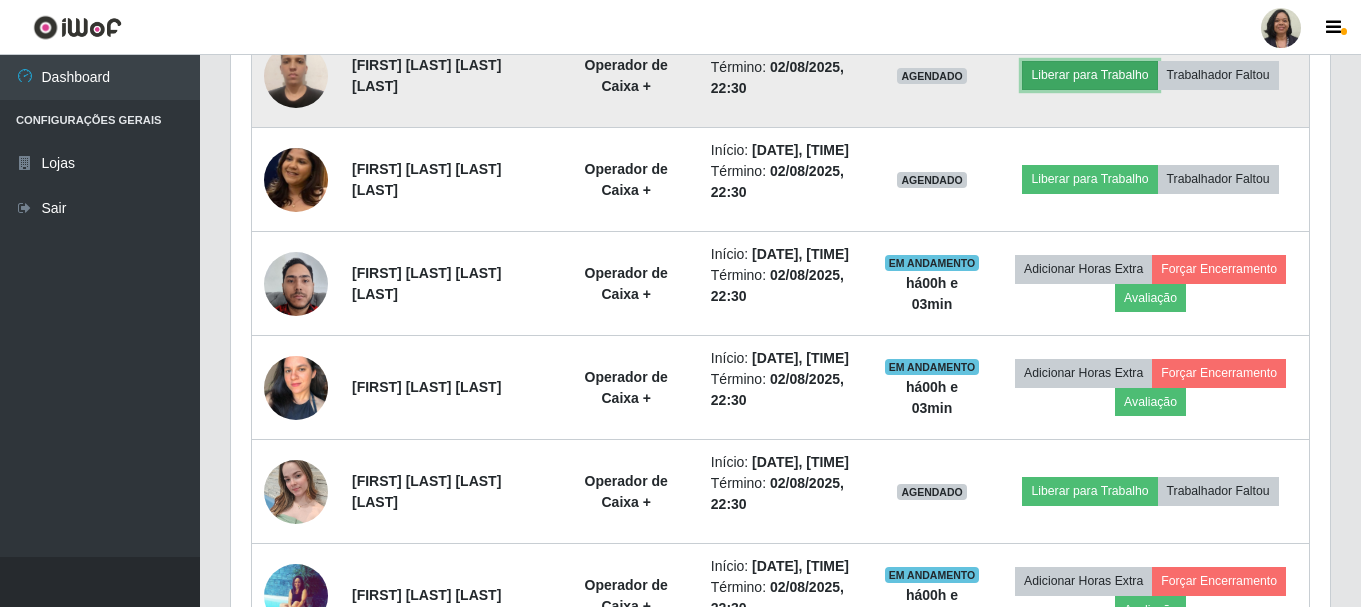 click on "Liberar para Trabalho" at bounding box center (1089, 75) 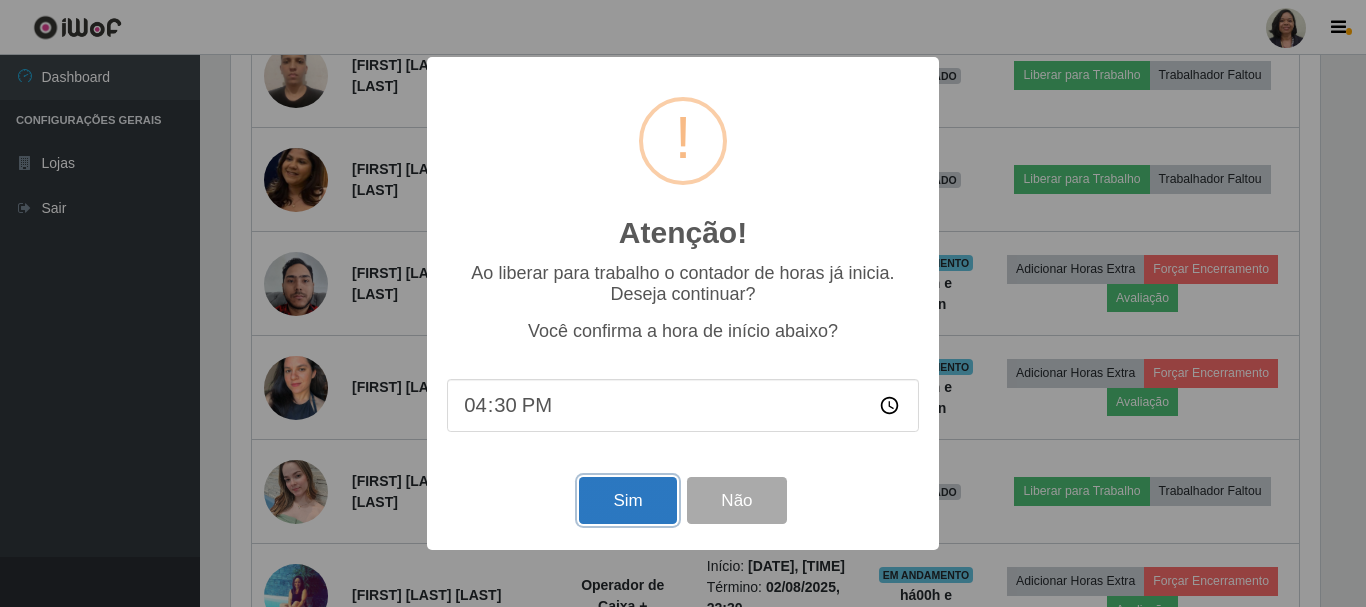 click on "Sim" at bounding box center (627, 500) 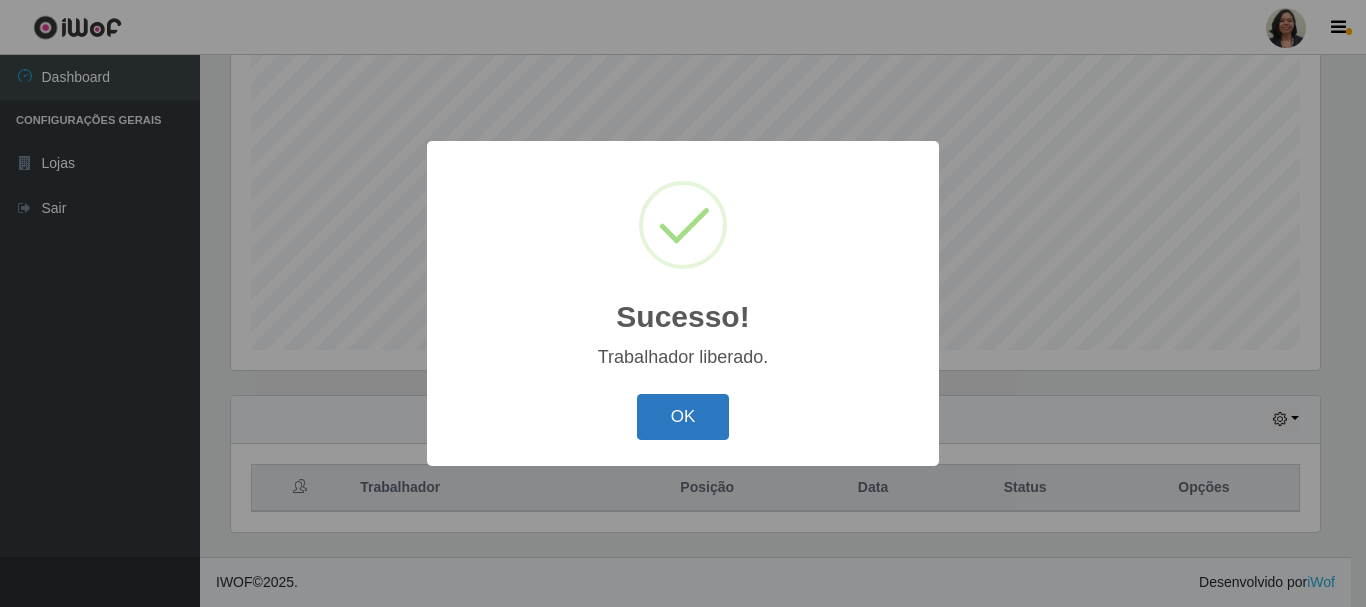 click on "OK" at bounding box center (683, 417) 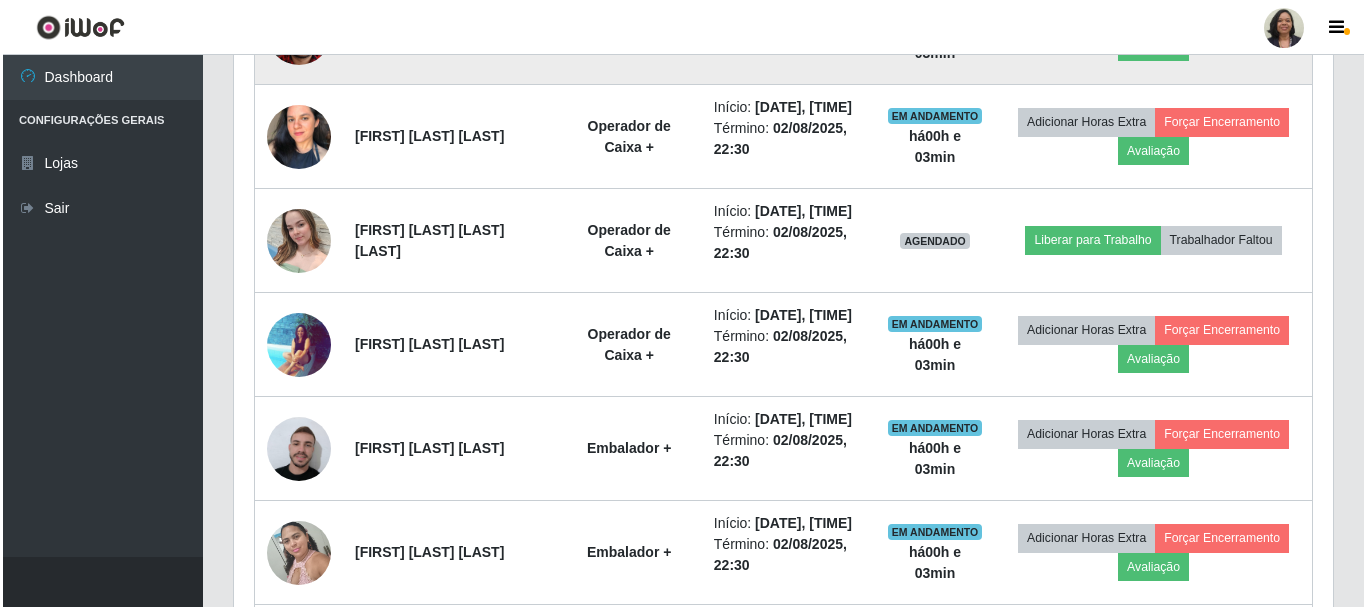 scroll, scrollTop: 1965, scrollLeft: 0, axis: vertical 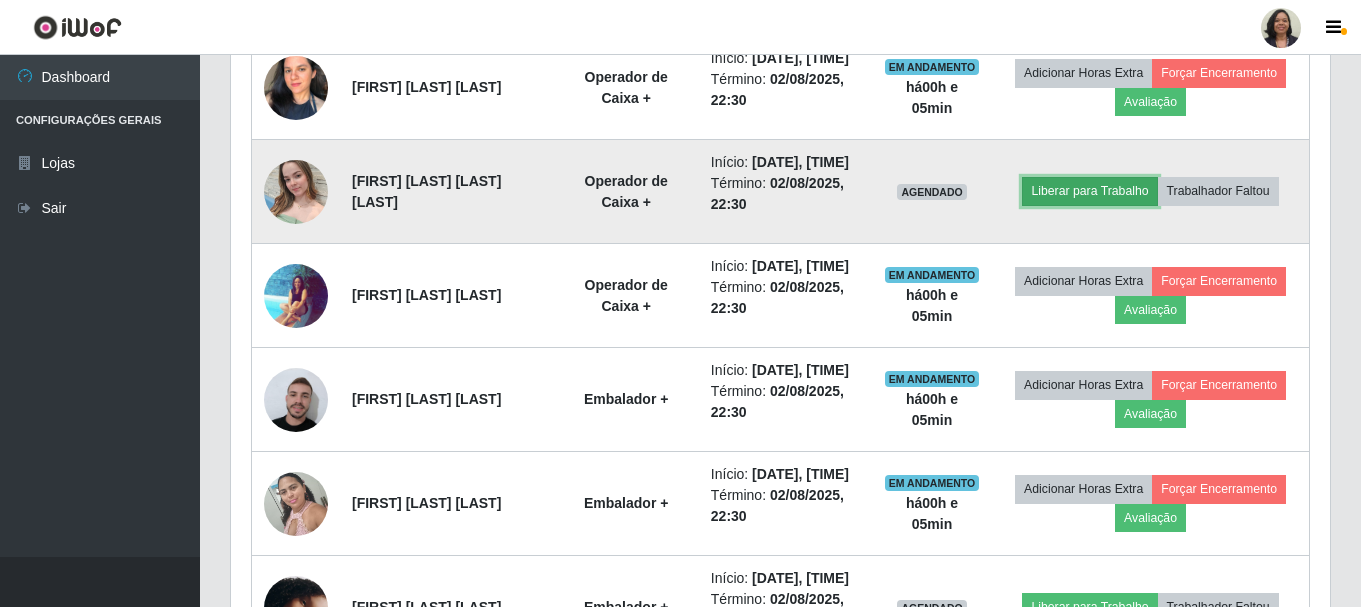 click on "Liberar para Trabalho" at bounding box center [1089, 191] 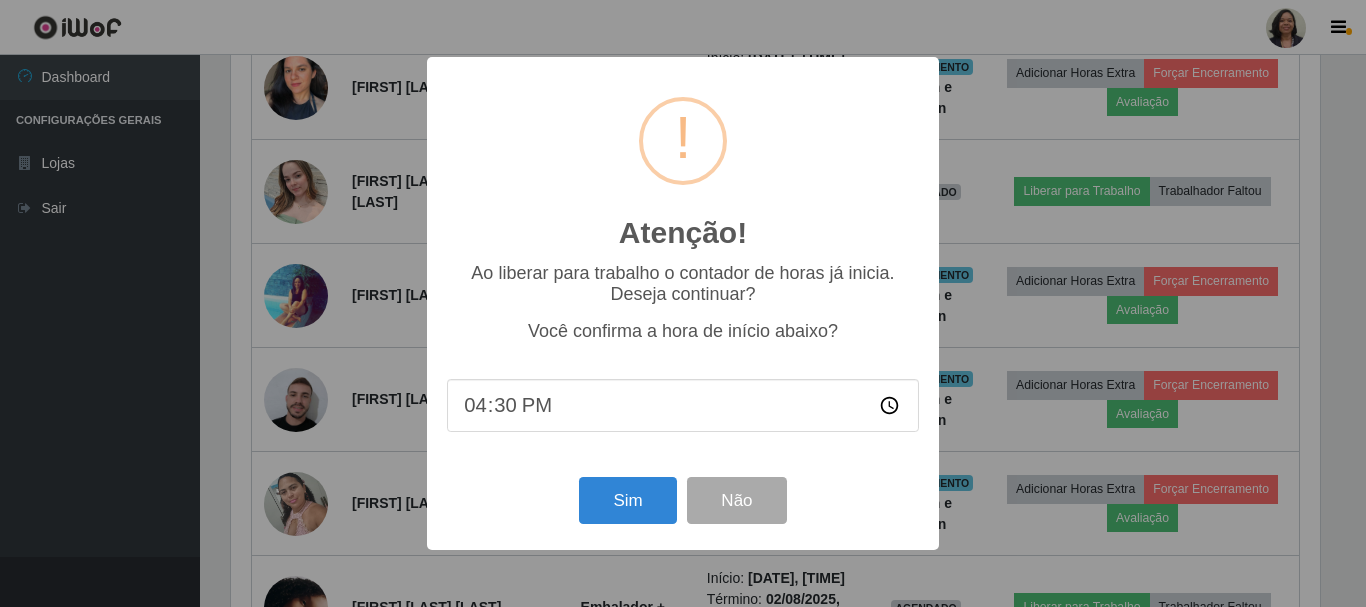 scroll, scrollTop: 999585, scrollLeft: 998911, axis: both 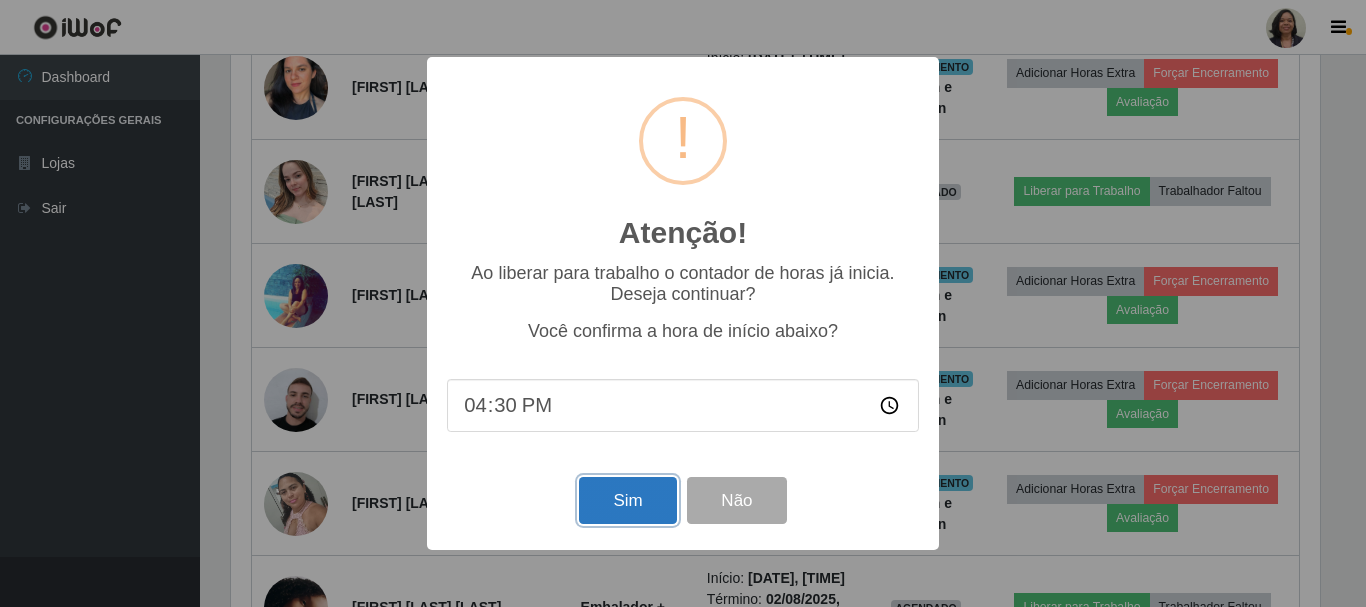 click on "Sim" at bounding box center [627, 500] 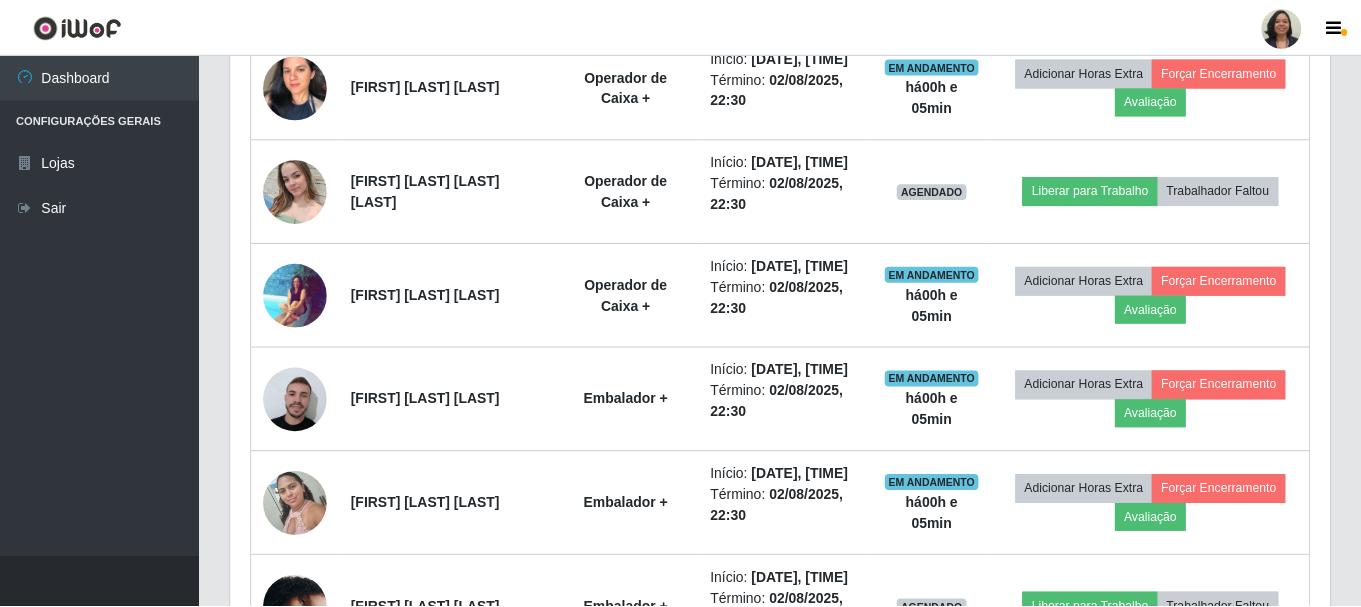 scroll, scrollTop: 999585, scrollLeft: 998901, axis: both 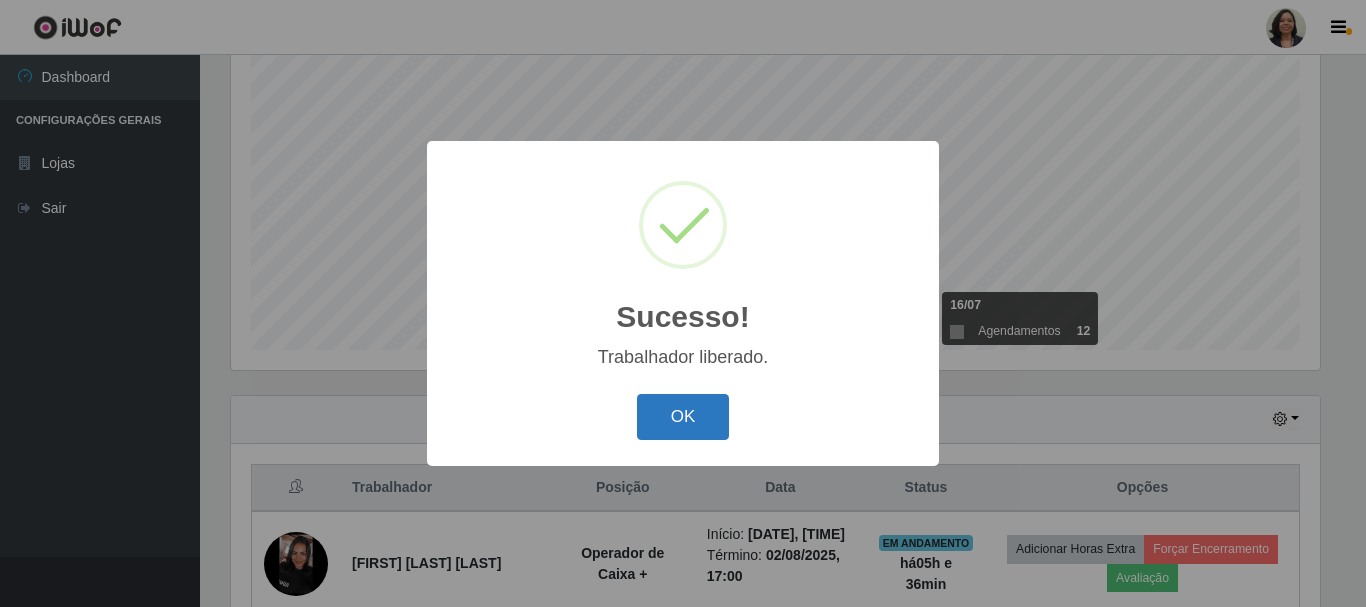 click on "OK" at bounding box center (683, 417) 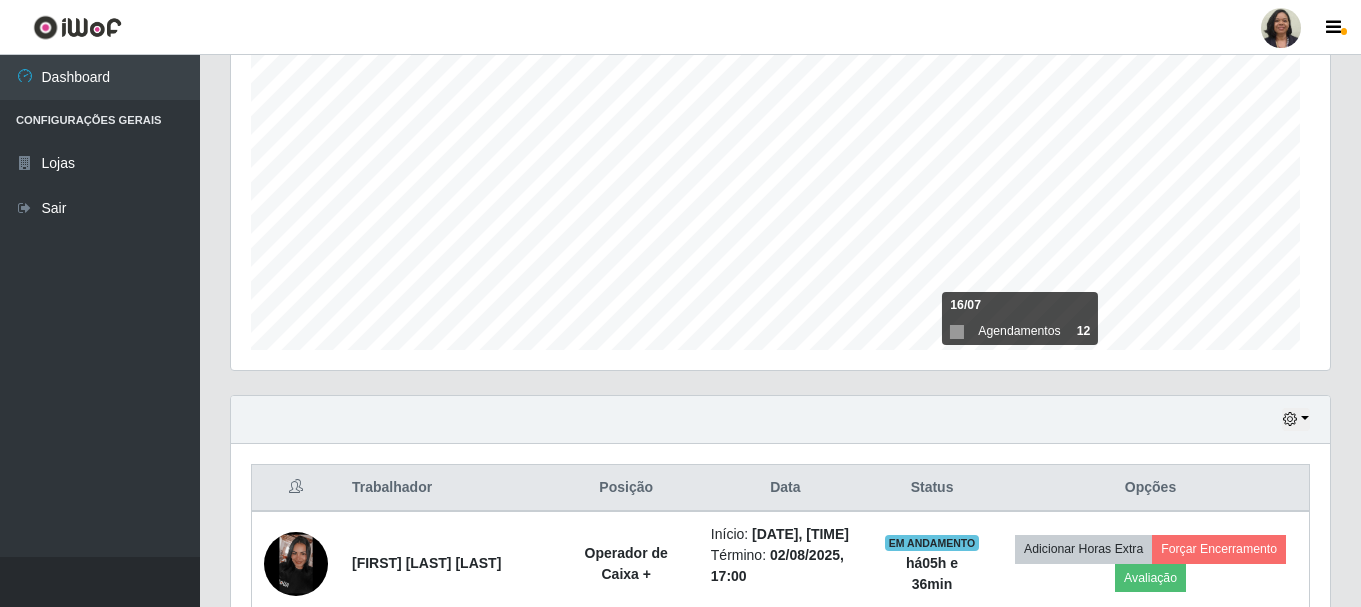 scroll, scrollTop: 999585, scrollLeft: 998901, axis: both 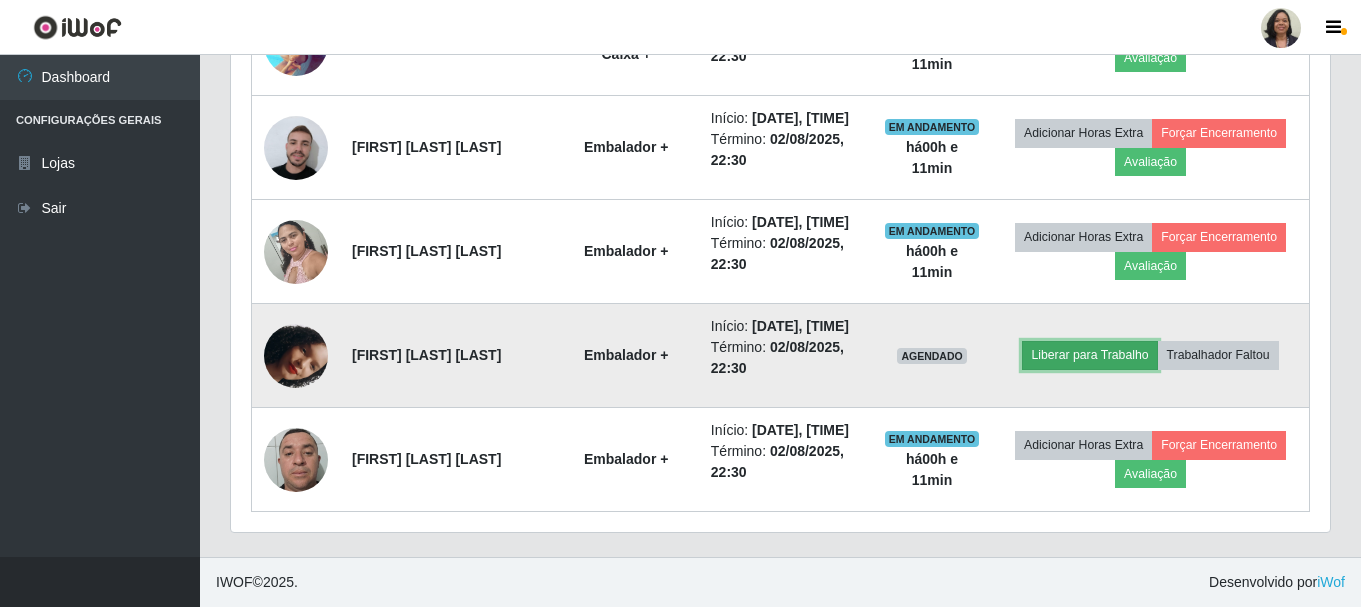 click on "Liberar para Trabalho" at bounding box center (1089, 355) 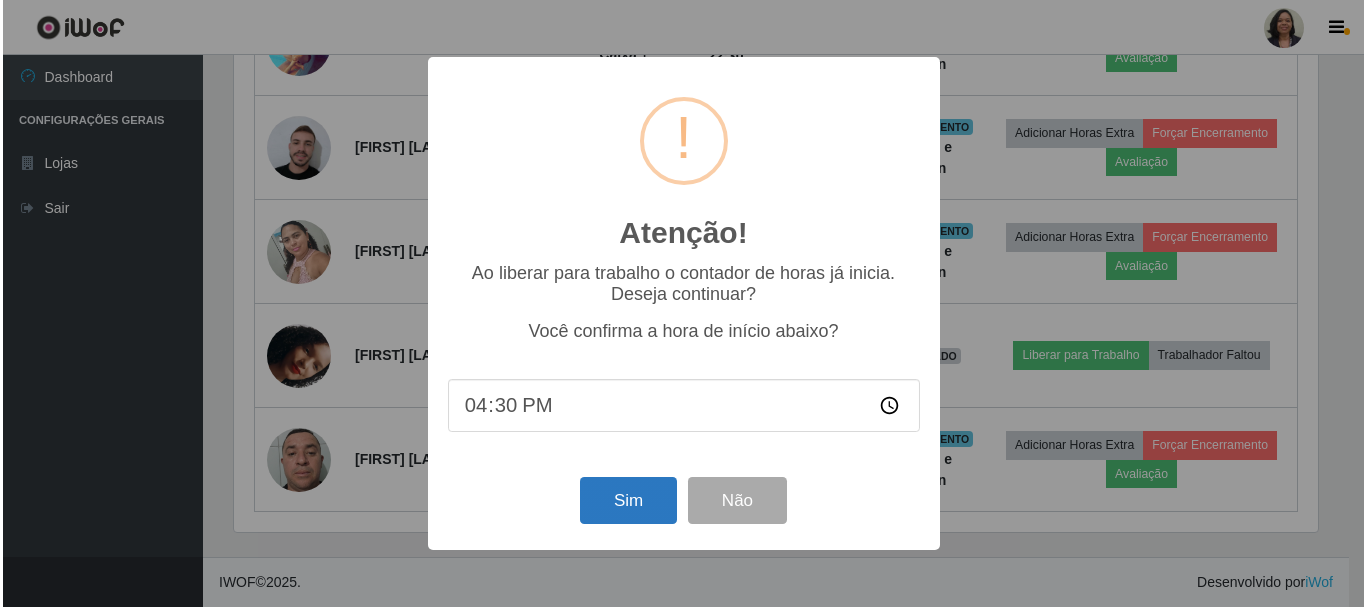 scroll, scrollTop: 999585, scrollLeft: 998911, axis: both 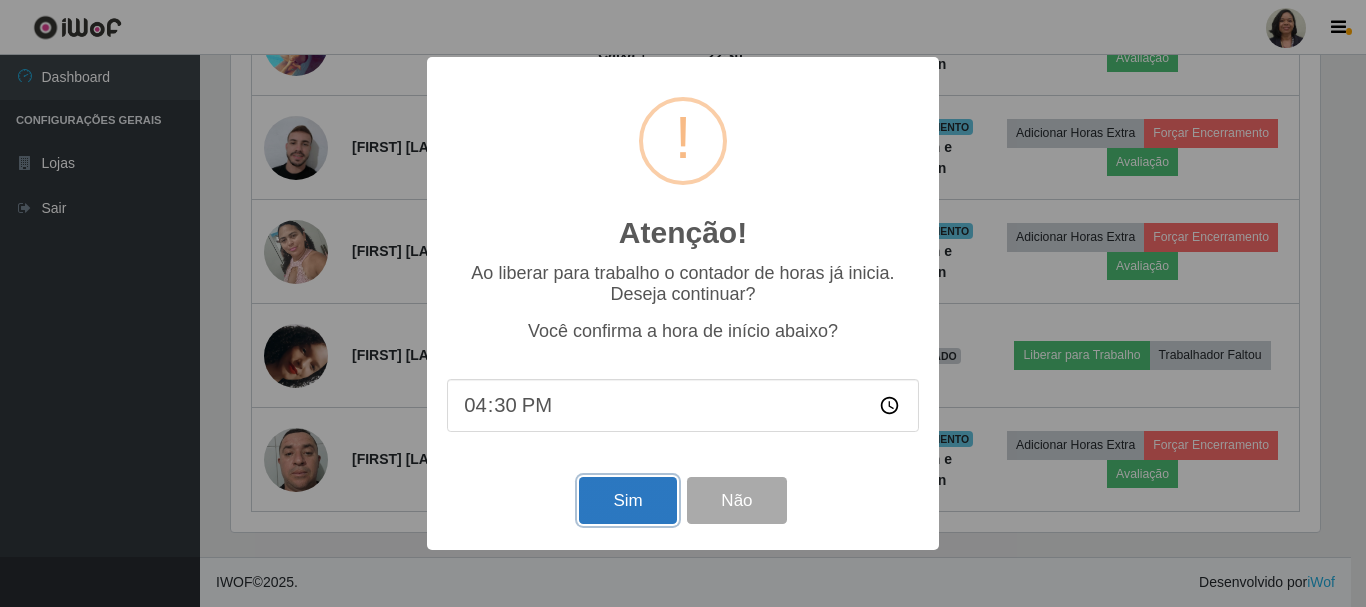 click on "Sim" at bounding box center [627, 500] 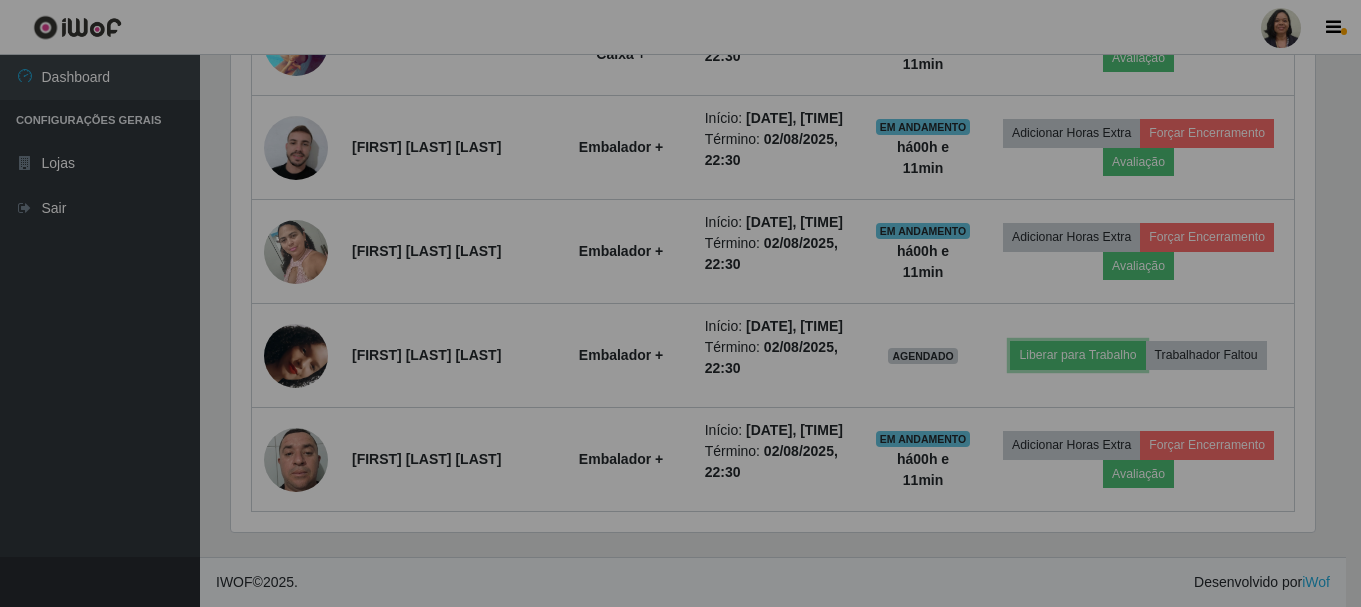 scroll, scrollTop: 999585, scrollLeft: 998901, axis: both 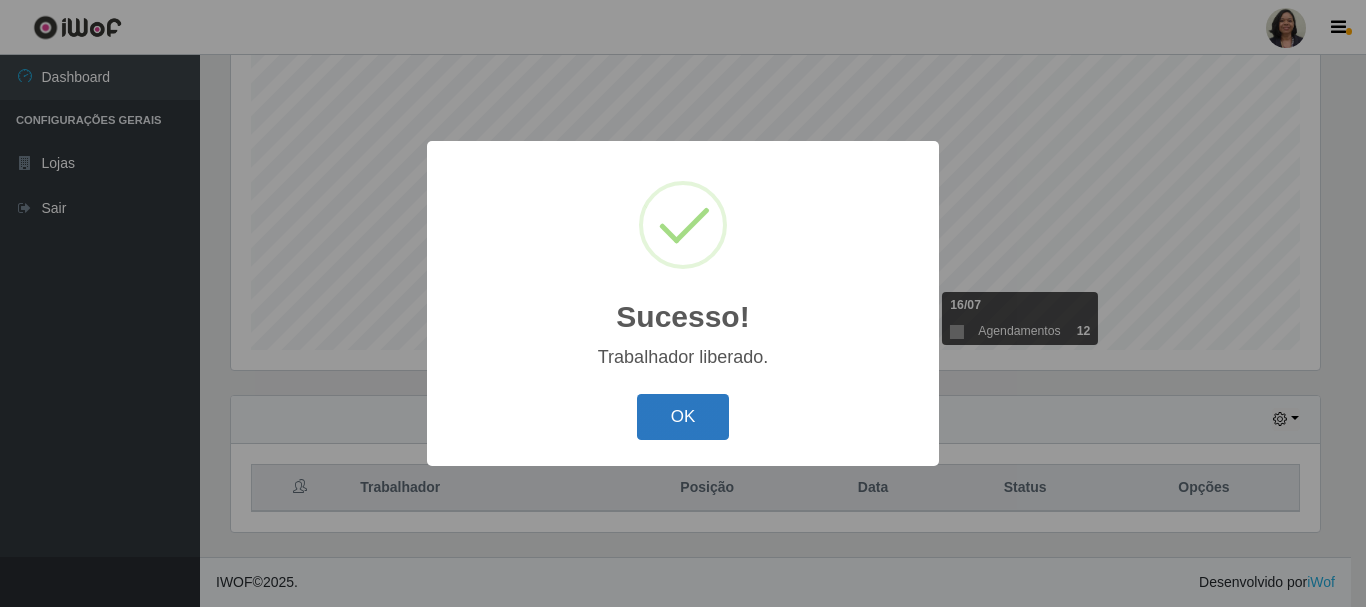 click on "OK" at bounding box center (683, 417) 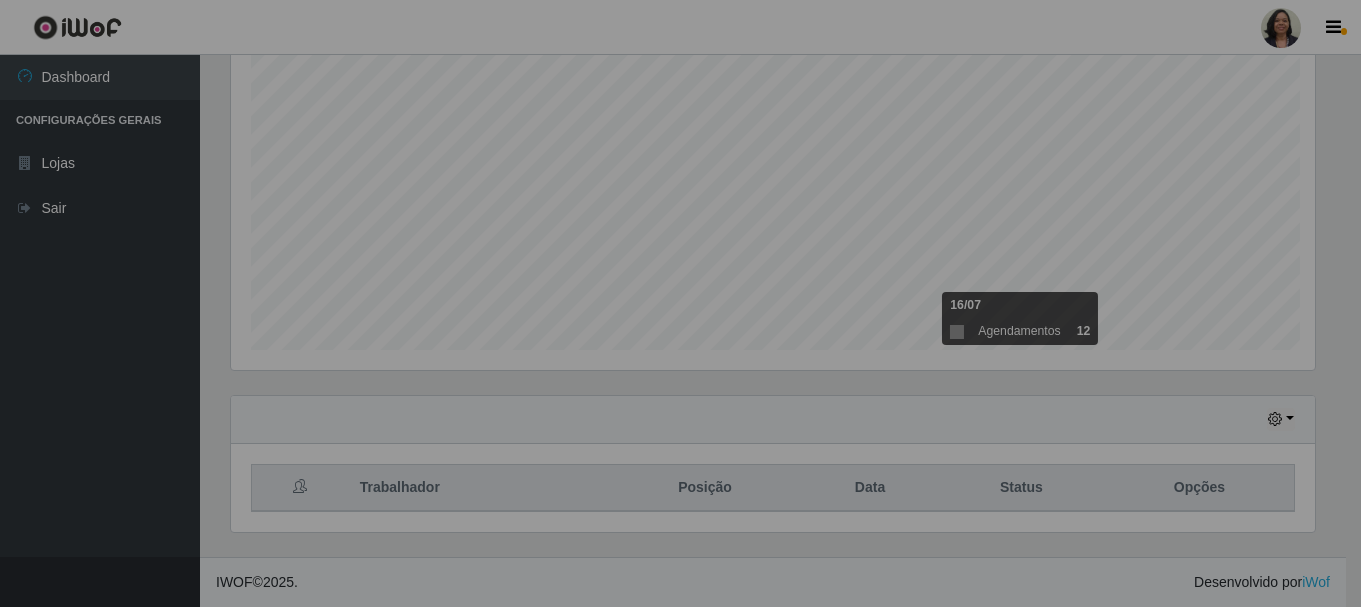 scroll, scrollTop: 999585, scrollLeft: 998901, axis: both 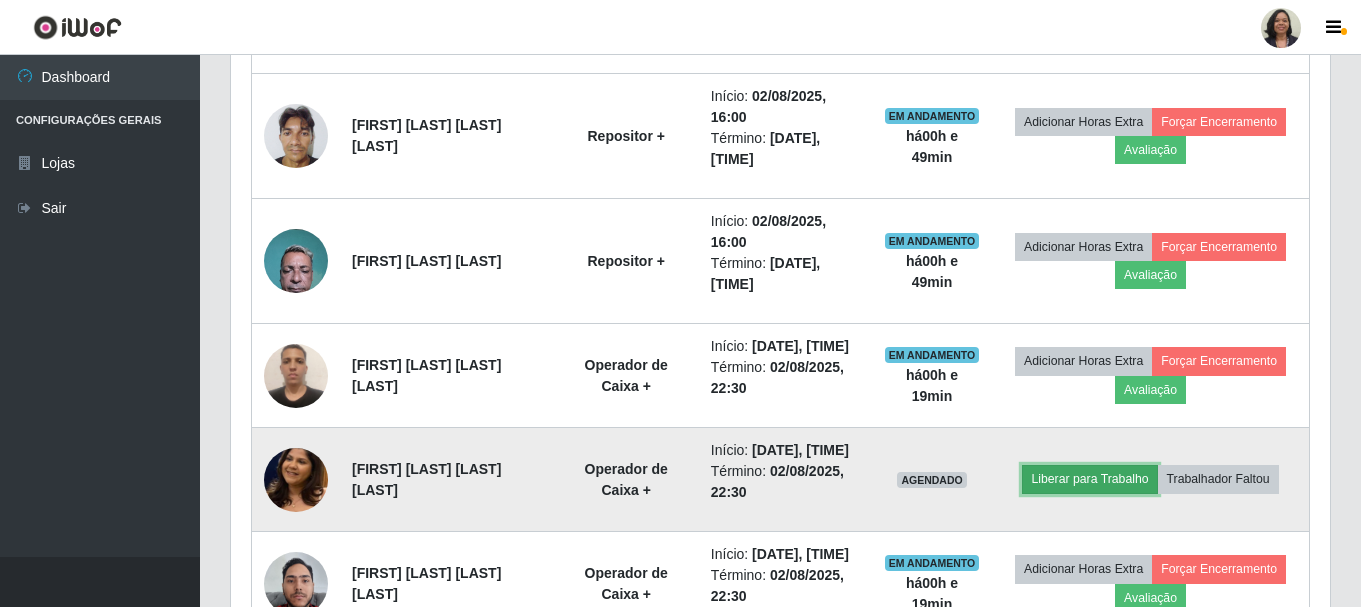 click on "Liberar para Trabalho" at bounding box center [1089, 479] 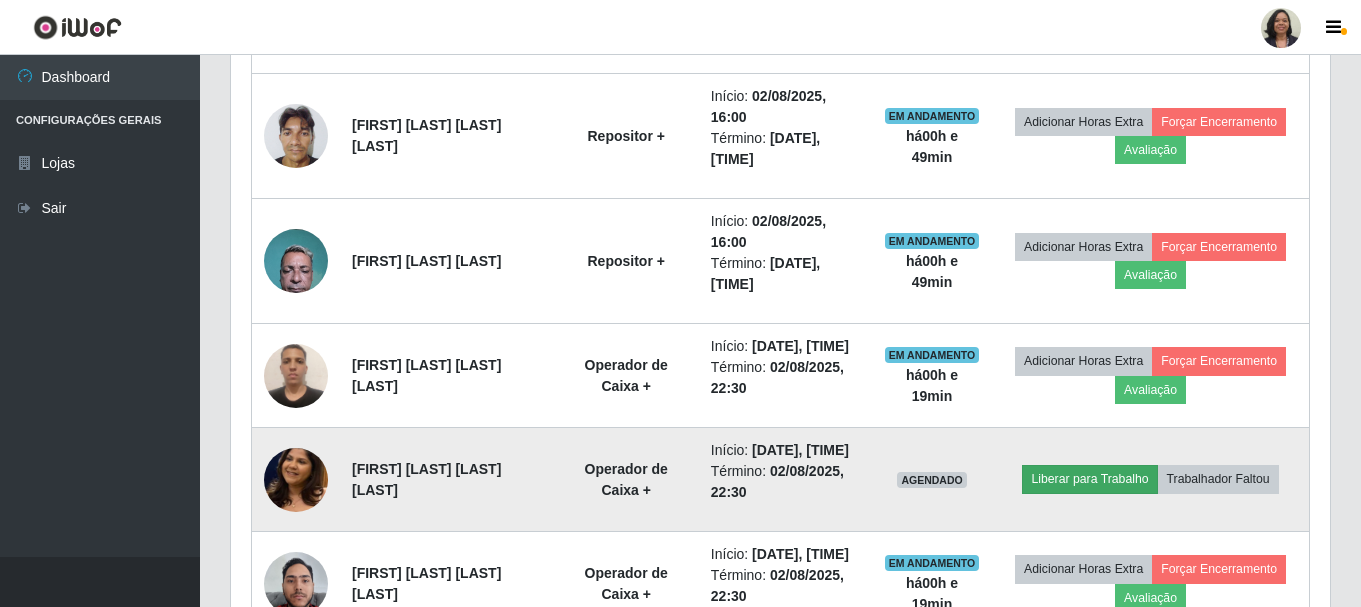 scroll, scrollTop: 999585, scrollLeft: 998911, axis: both 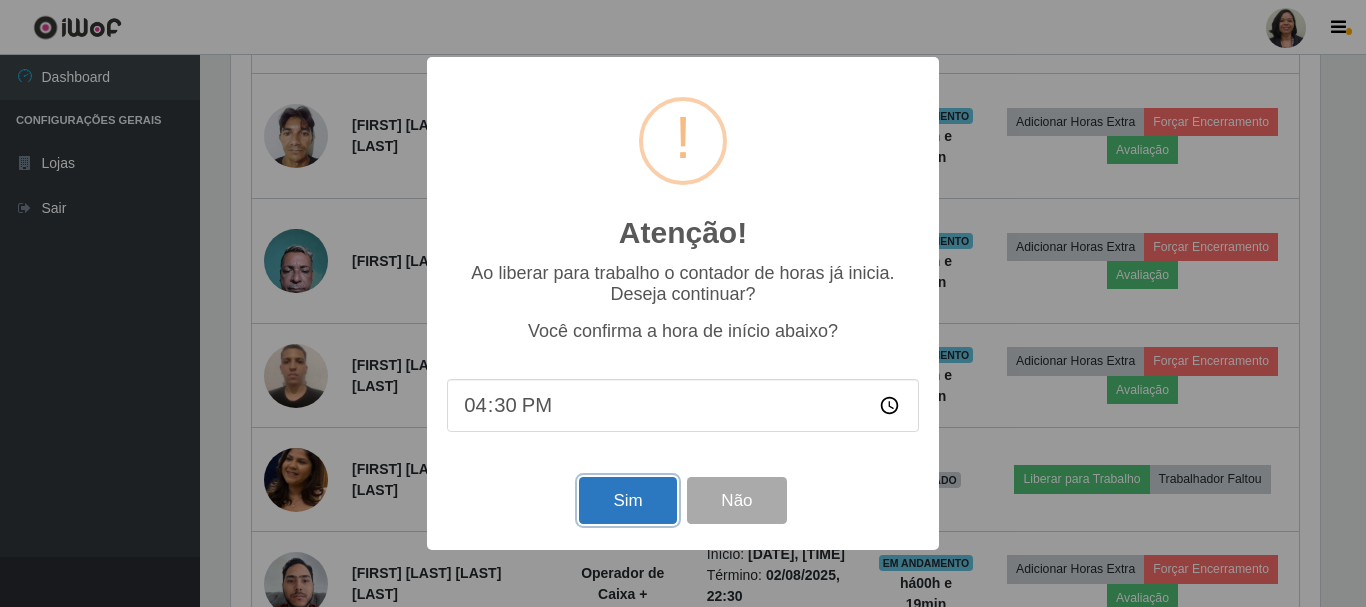 click on "Sim" at bounding box center (627, 500) 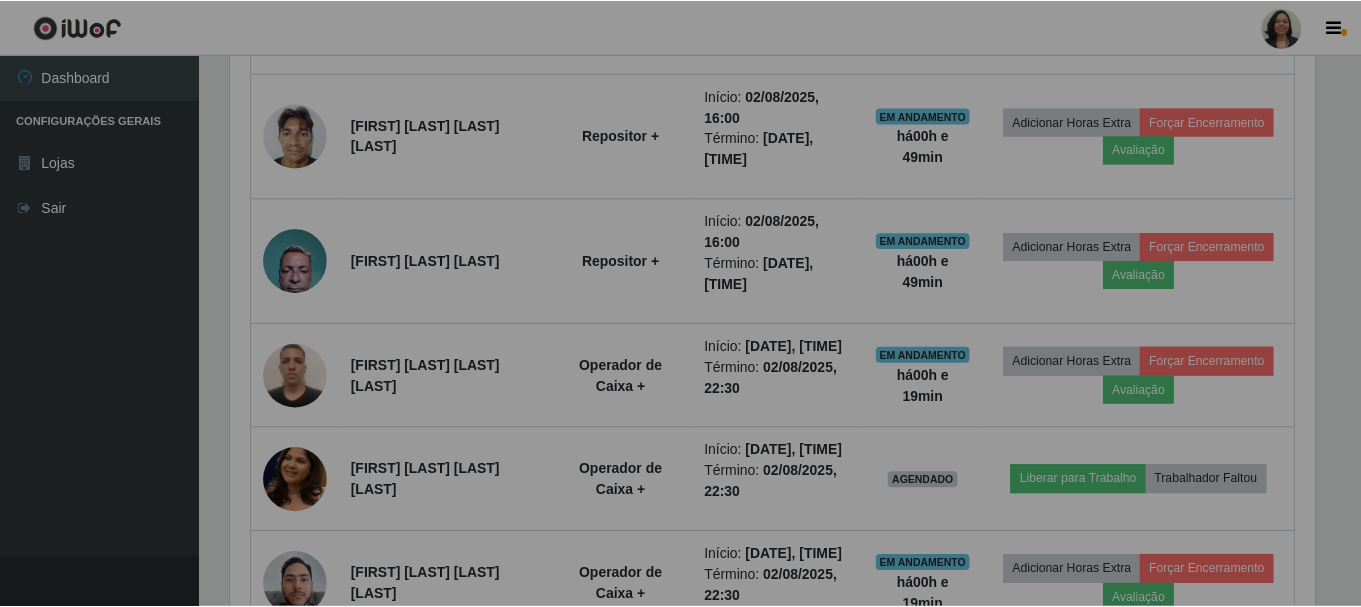 scroll, scrollTop: 999585, scrollLeft: 998901, axis: both 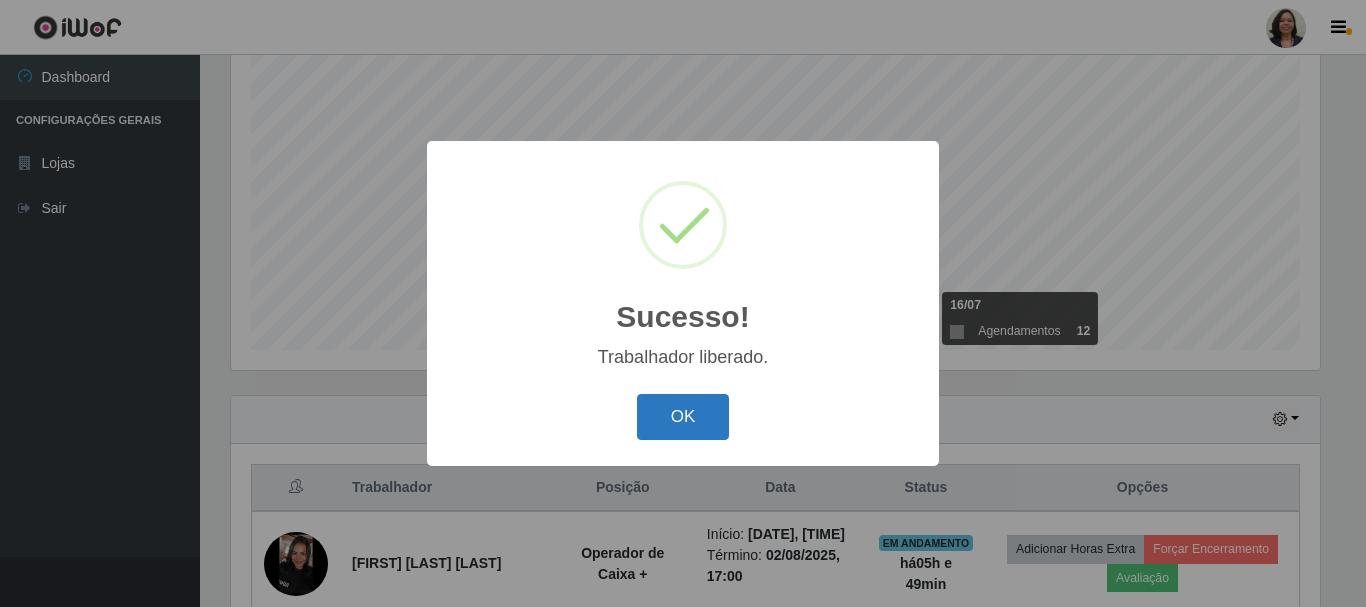 click on "OK" at bounding box center [683, 417] 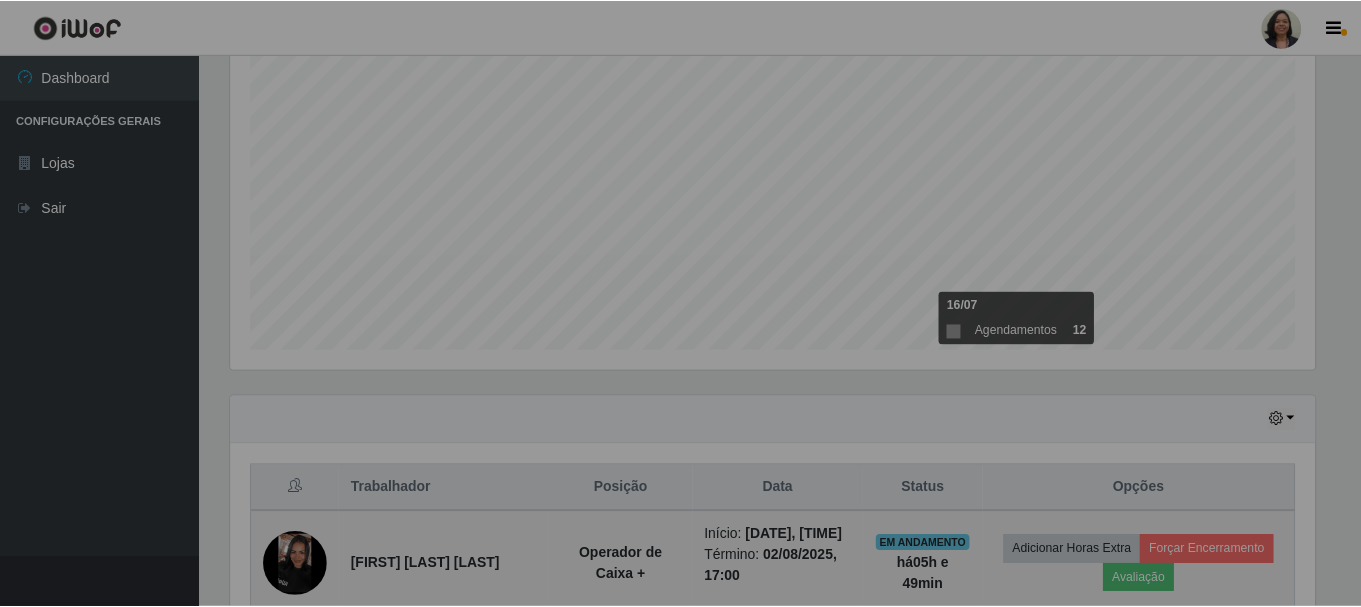 scroll, scrollTop: 999585, scrollLeft: 998901, axis: both 